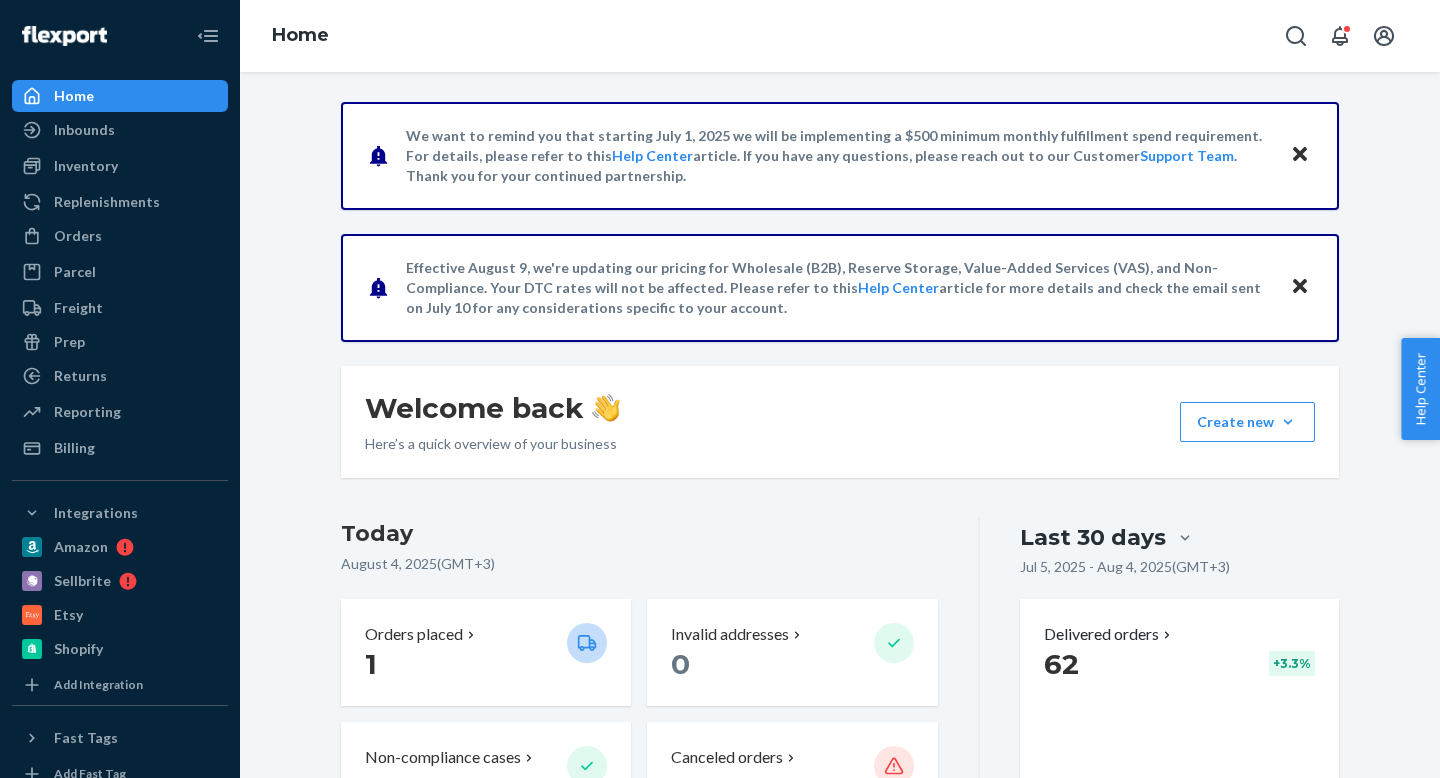 scroll, scrollTop: 0, scrollLeft: 0, axis: both 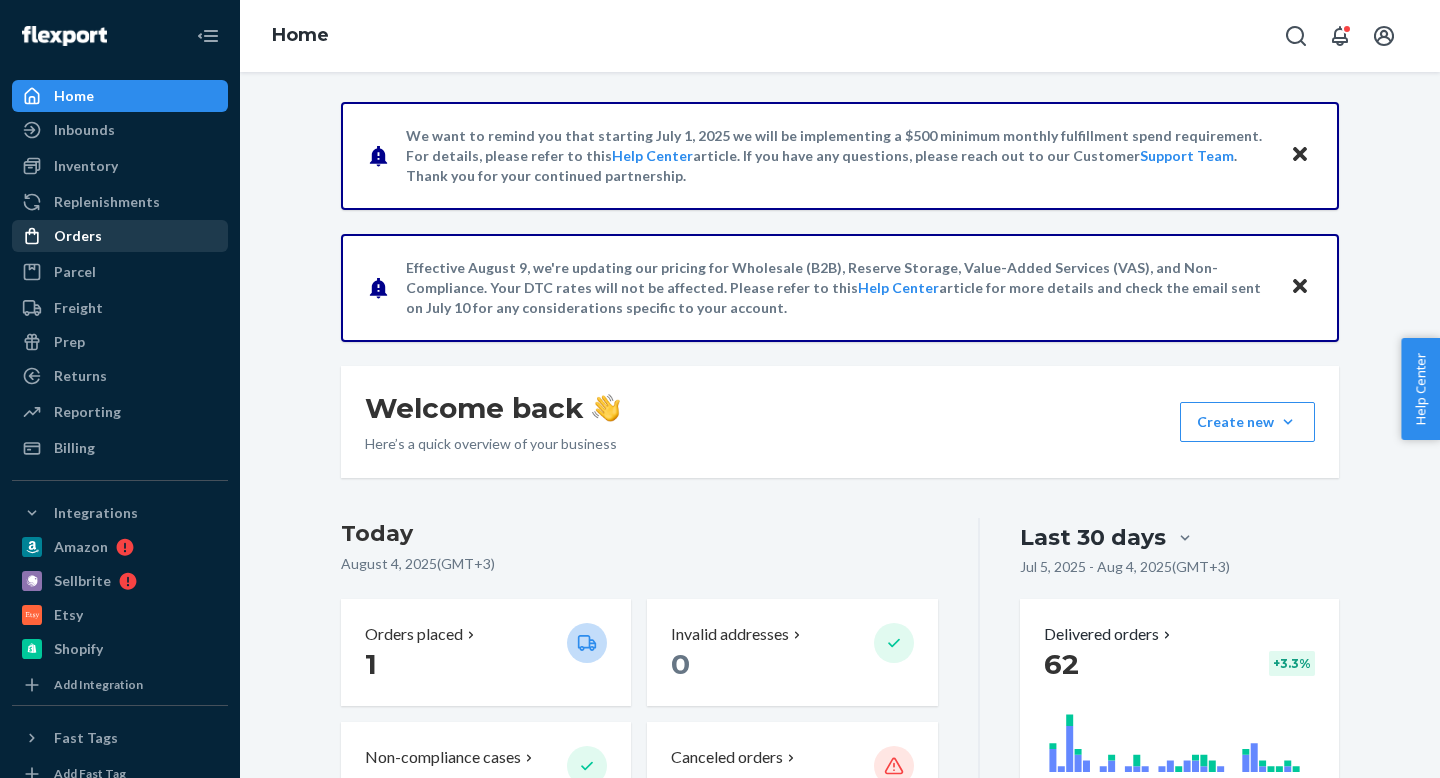 click on "Orders" at bounding box center [120, 236] 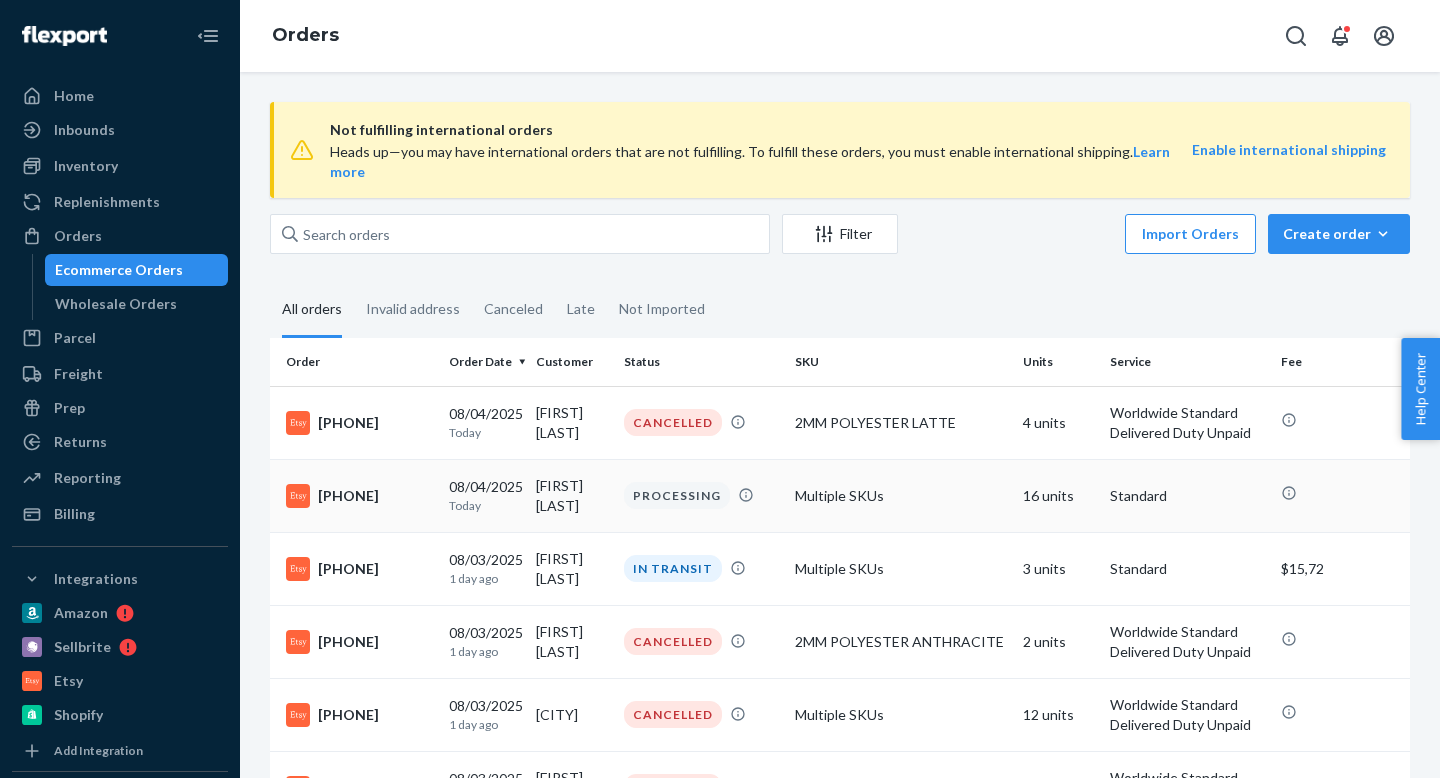 scroll, scrollTop: 104, scrollLeft: 0, axis: vertical 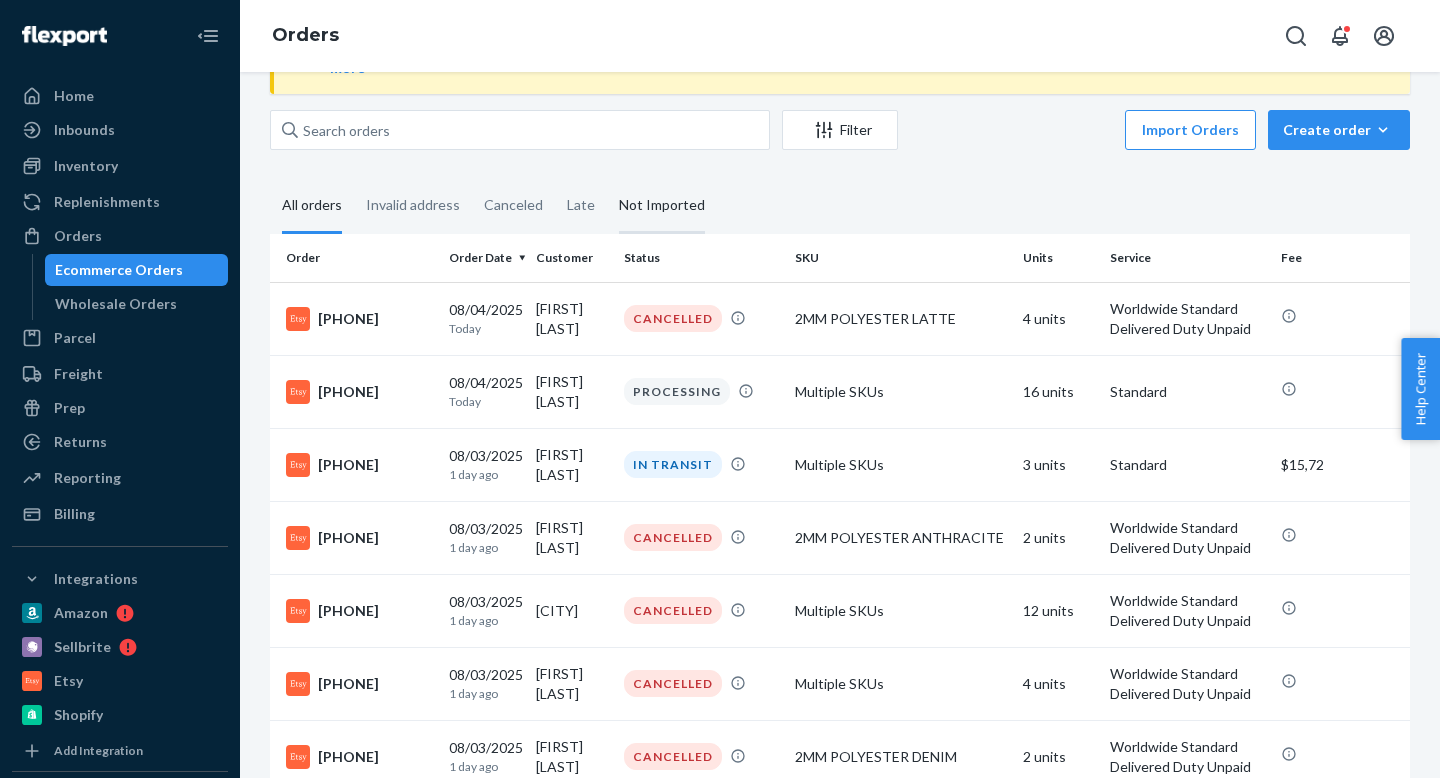 click on "Not Imported" at bounding box center [662, 206] 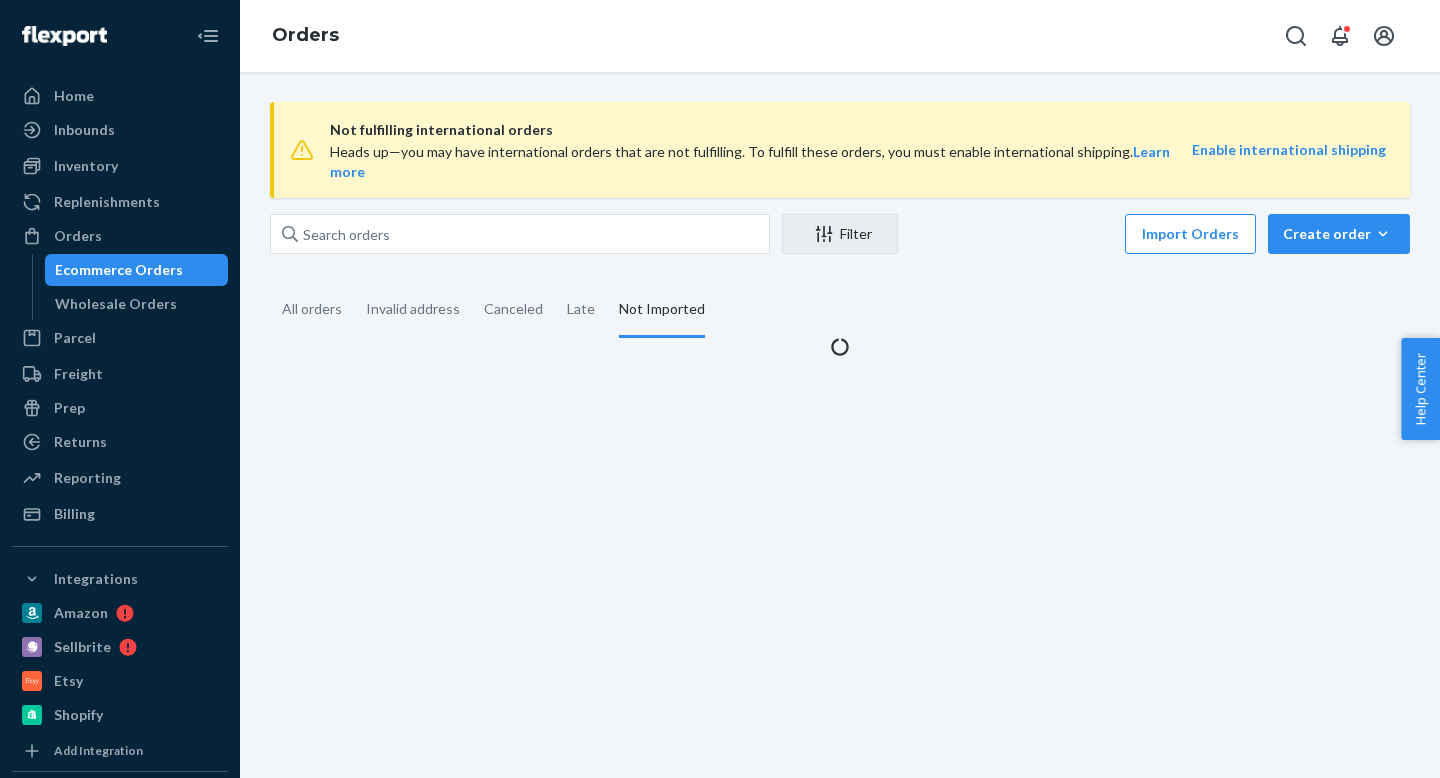 scroll, scrollTop: 0, scrollLeft: 0, axis: both 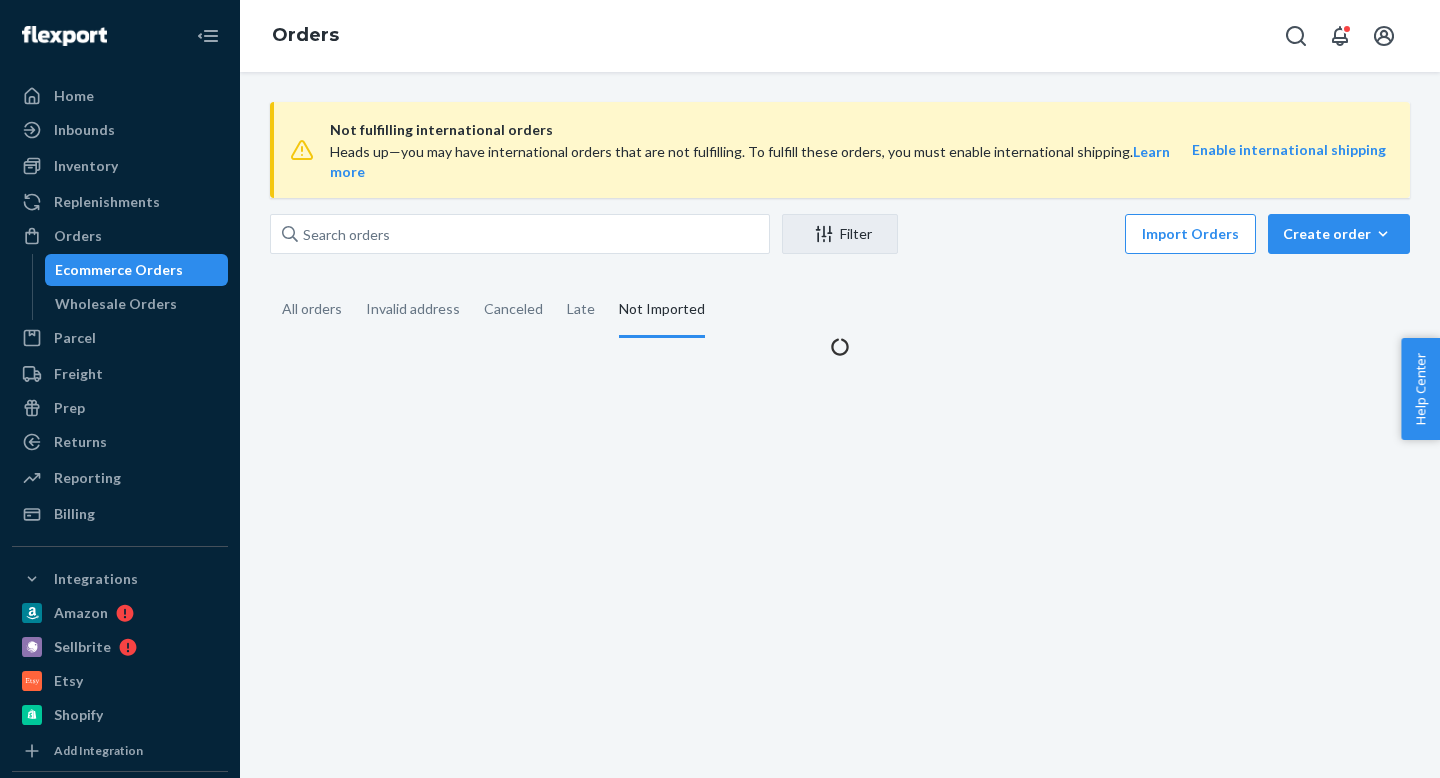 drag, startPoint x: 715, startPoint y: 166, endPoint x: 468, endPoint y: 153, distance: 247.34187 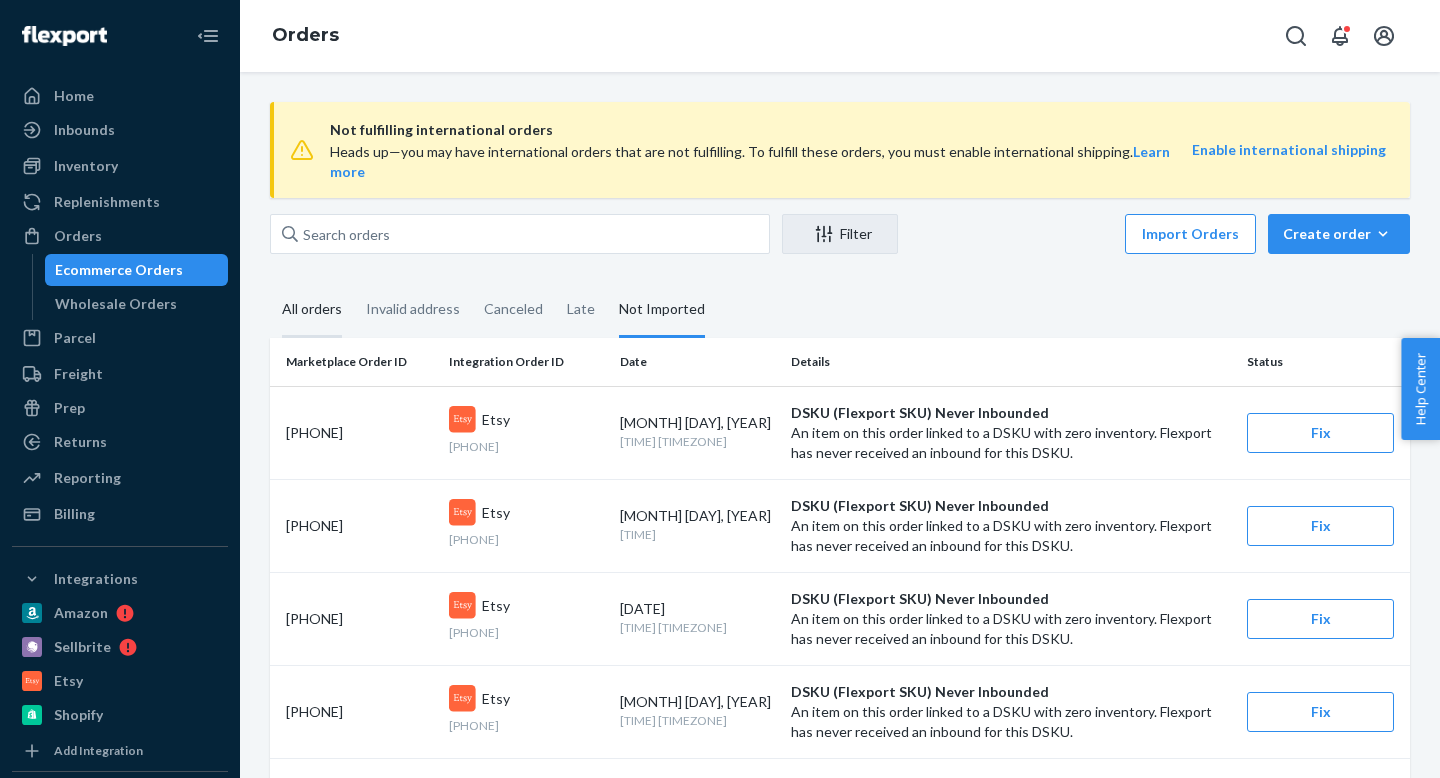 click on "All orders" at bounding box center (312, 310) 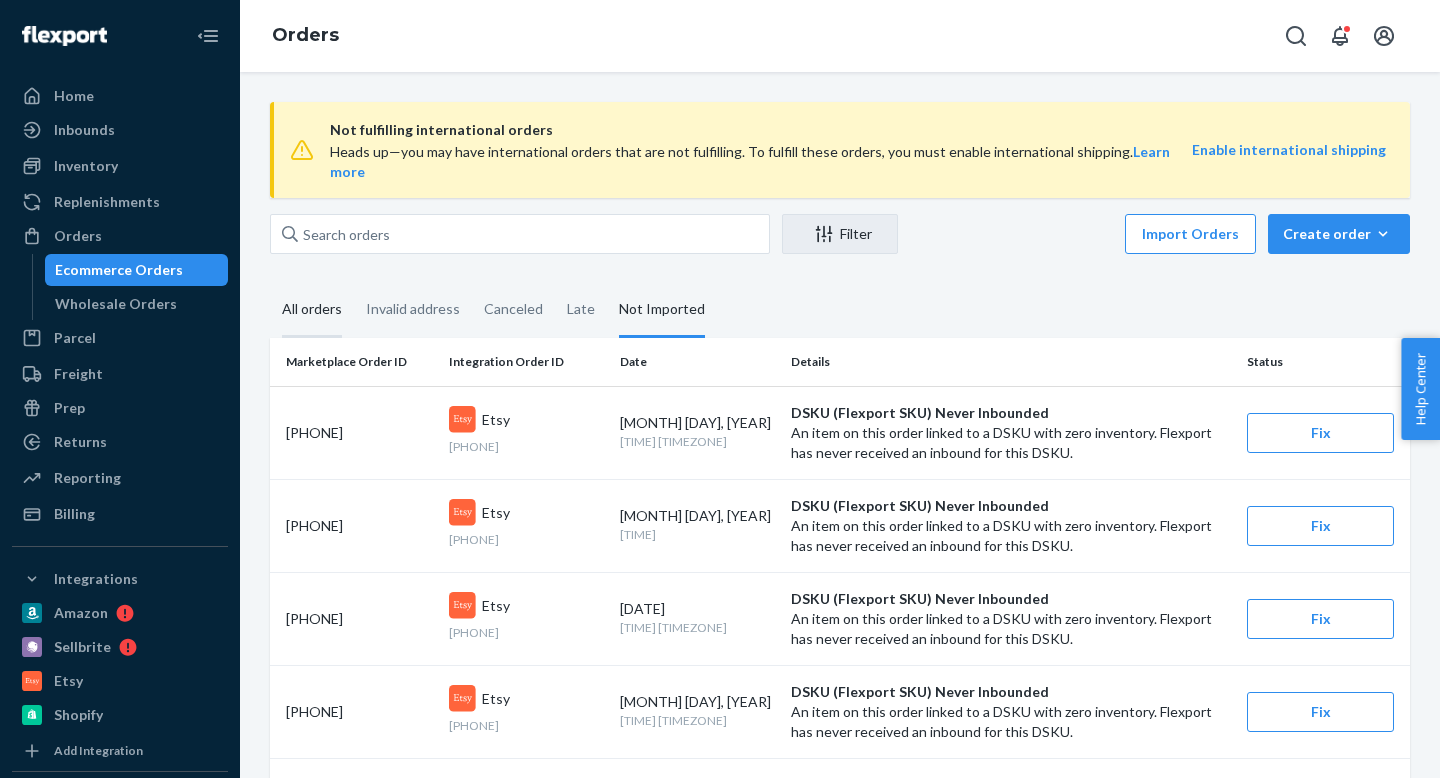click on "All orders" at bounding box center (270, 283) 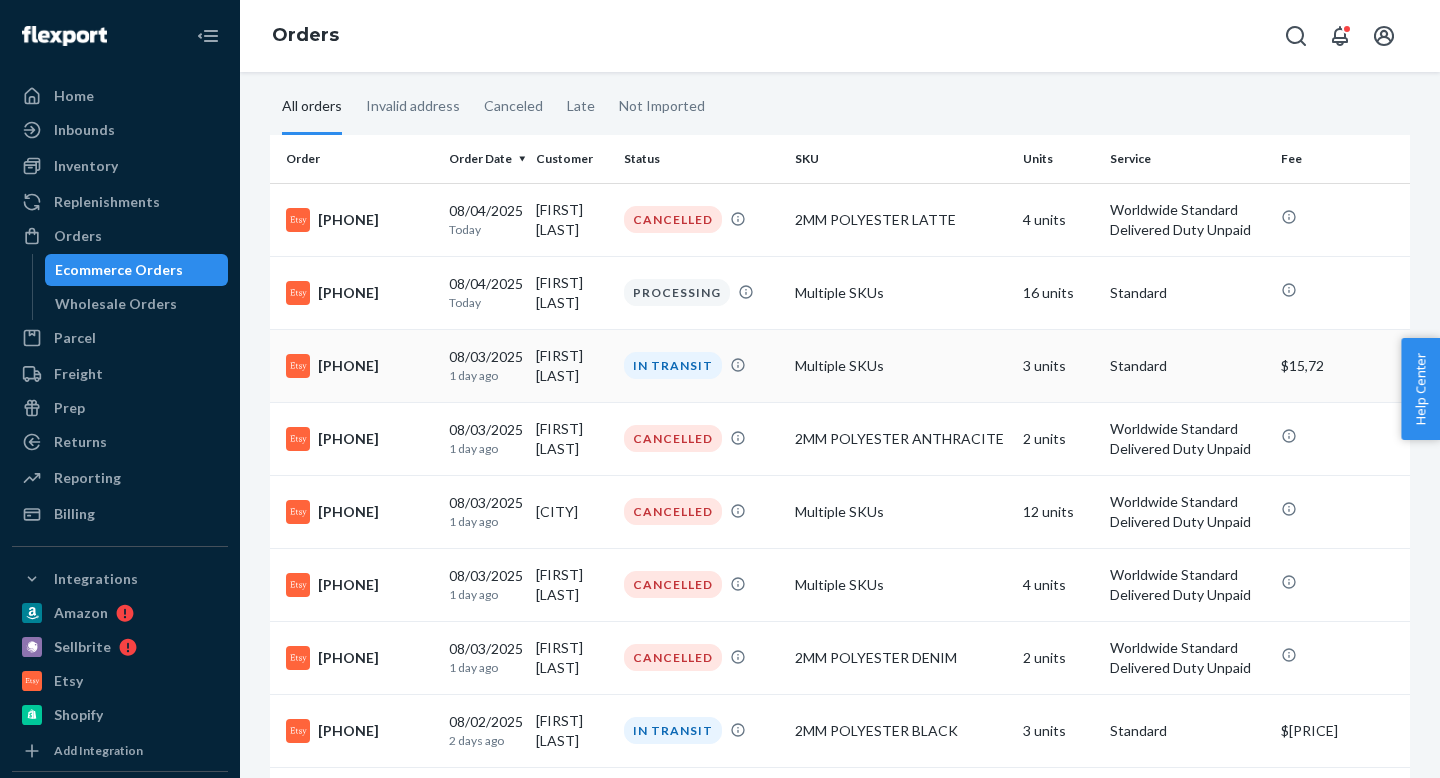 scroll, scrollTop: 204, scrollLeft: 0, axis: vertical 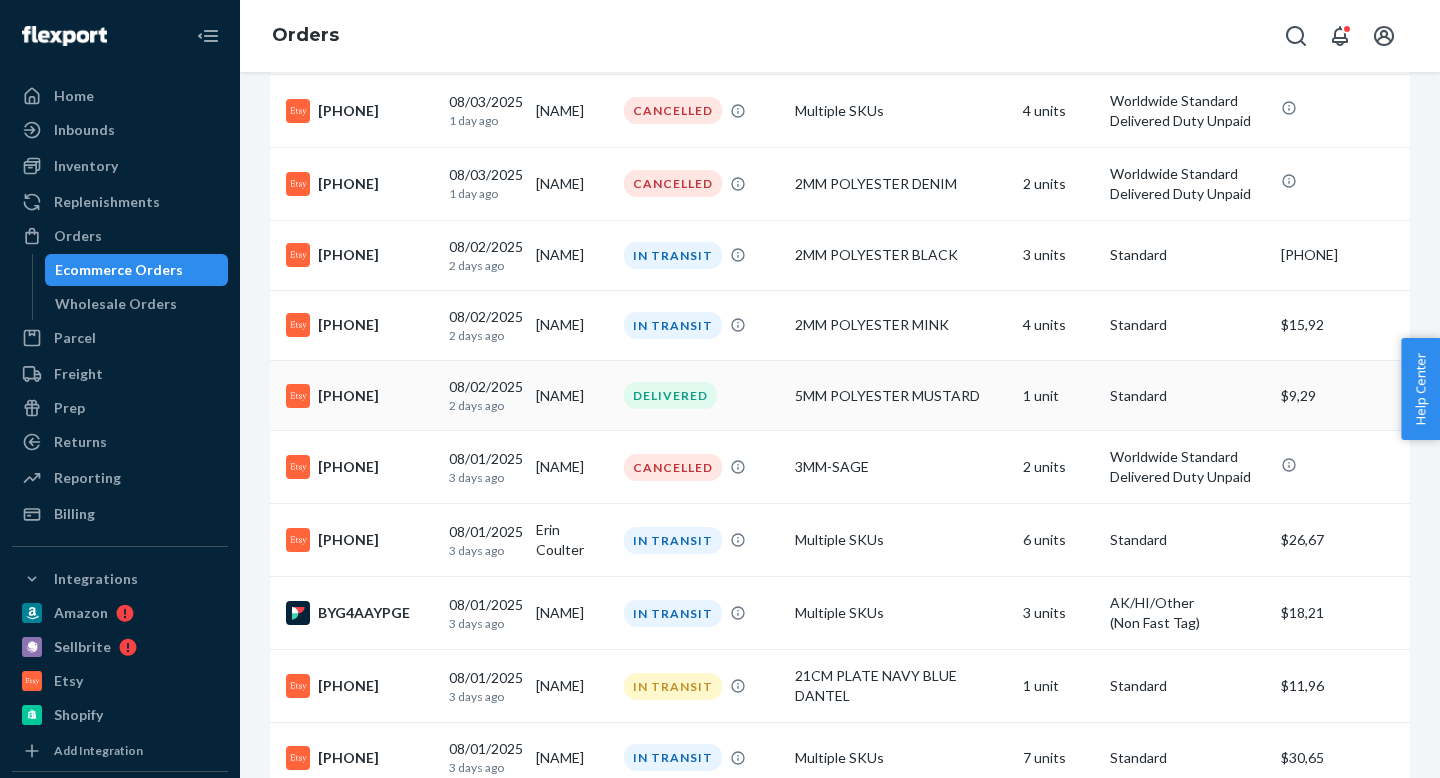 click on "[PHONE]" at bounding box center [359, 396] 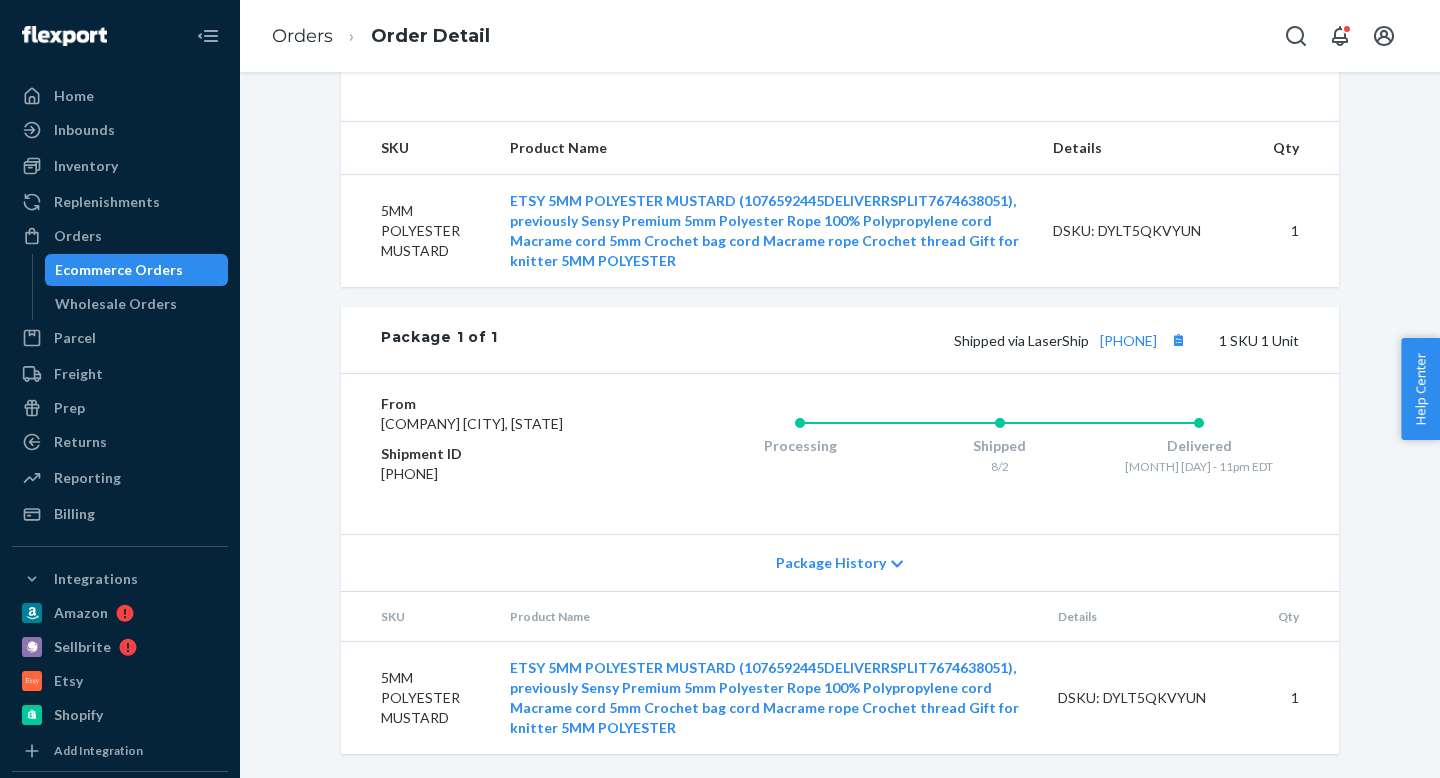 scroll, scrollTop: 741, scrollLeft: 0, axis: vertical 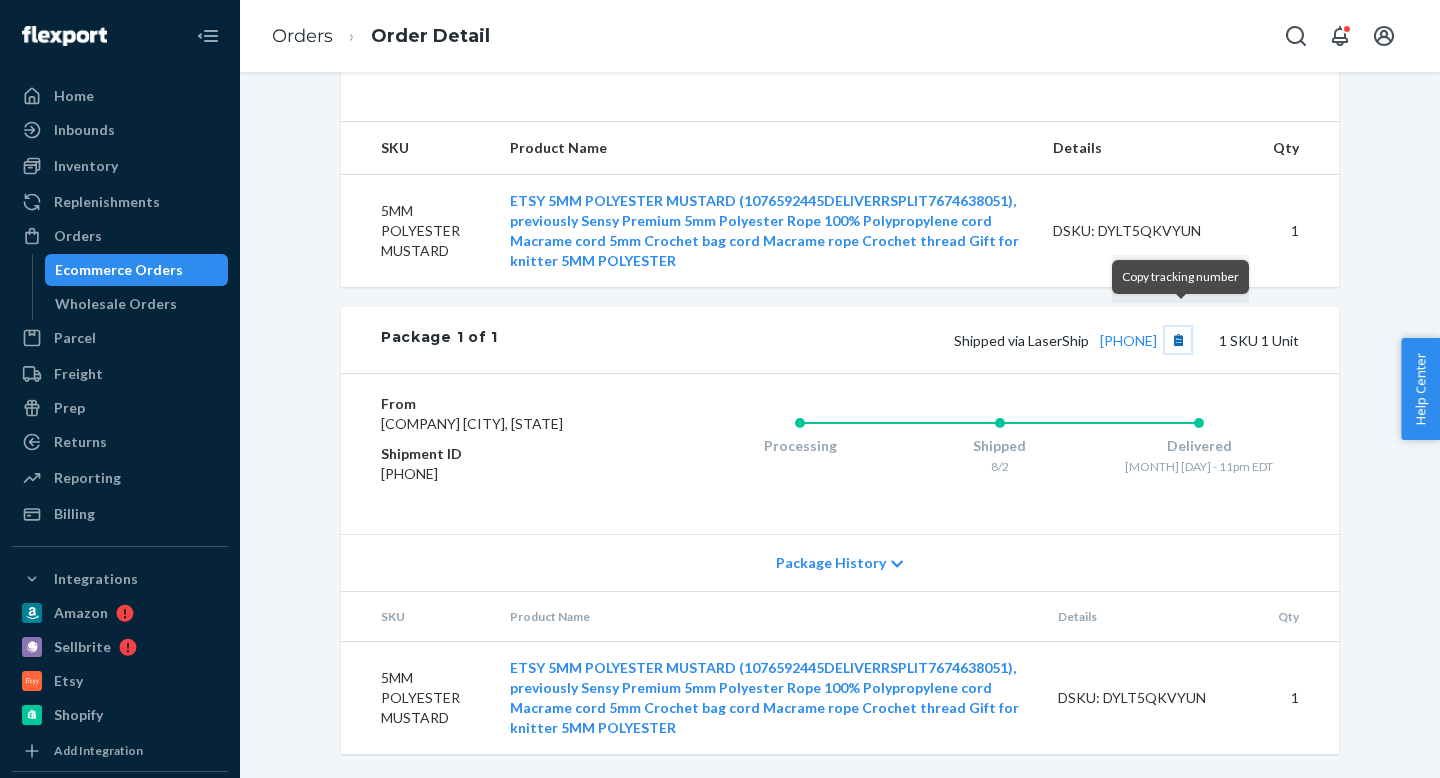 click at bounding box center (1178, 340) 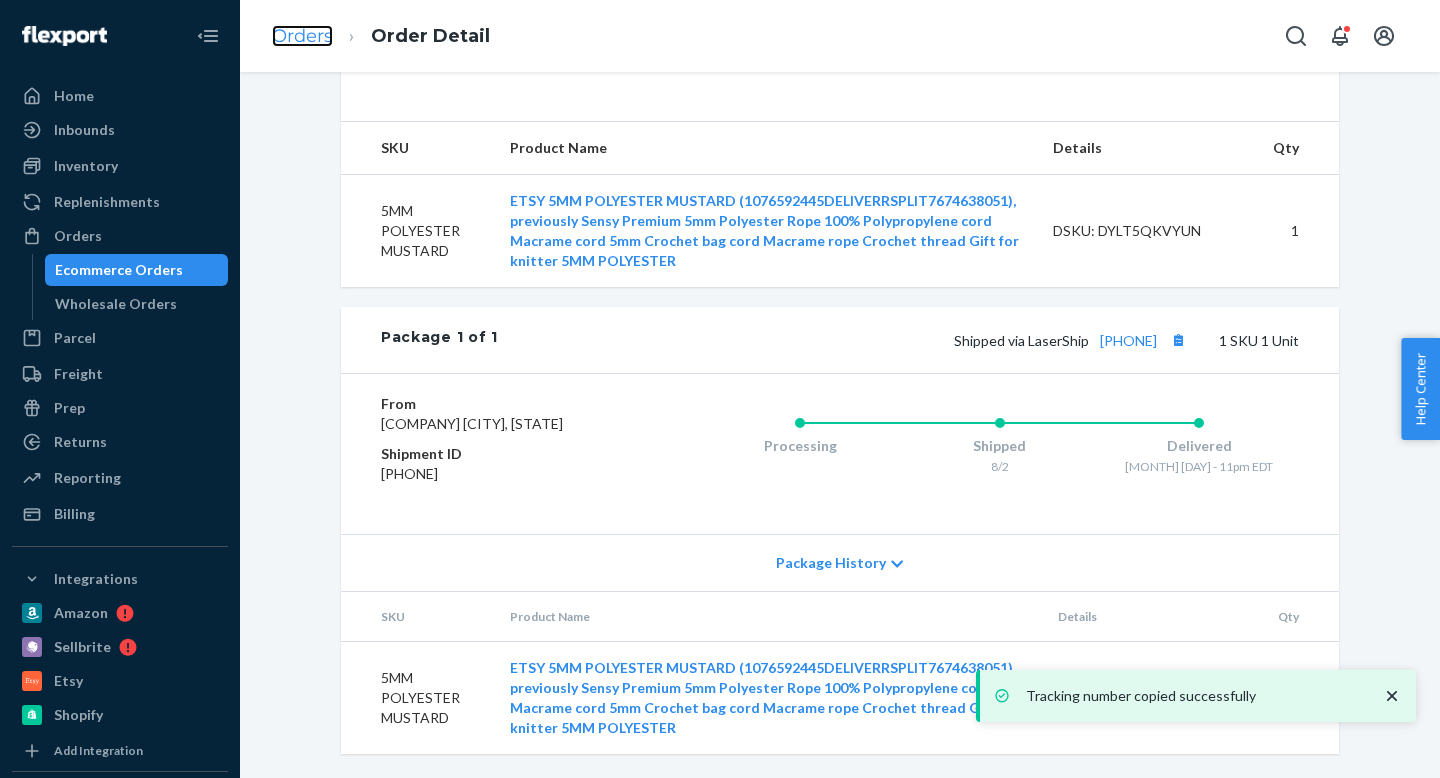 click on "Orders" at bounding box center (302, 36) 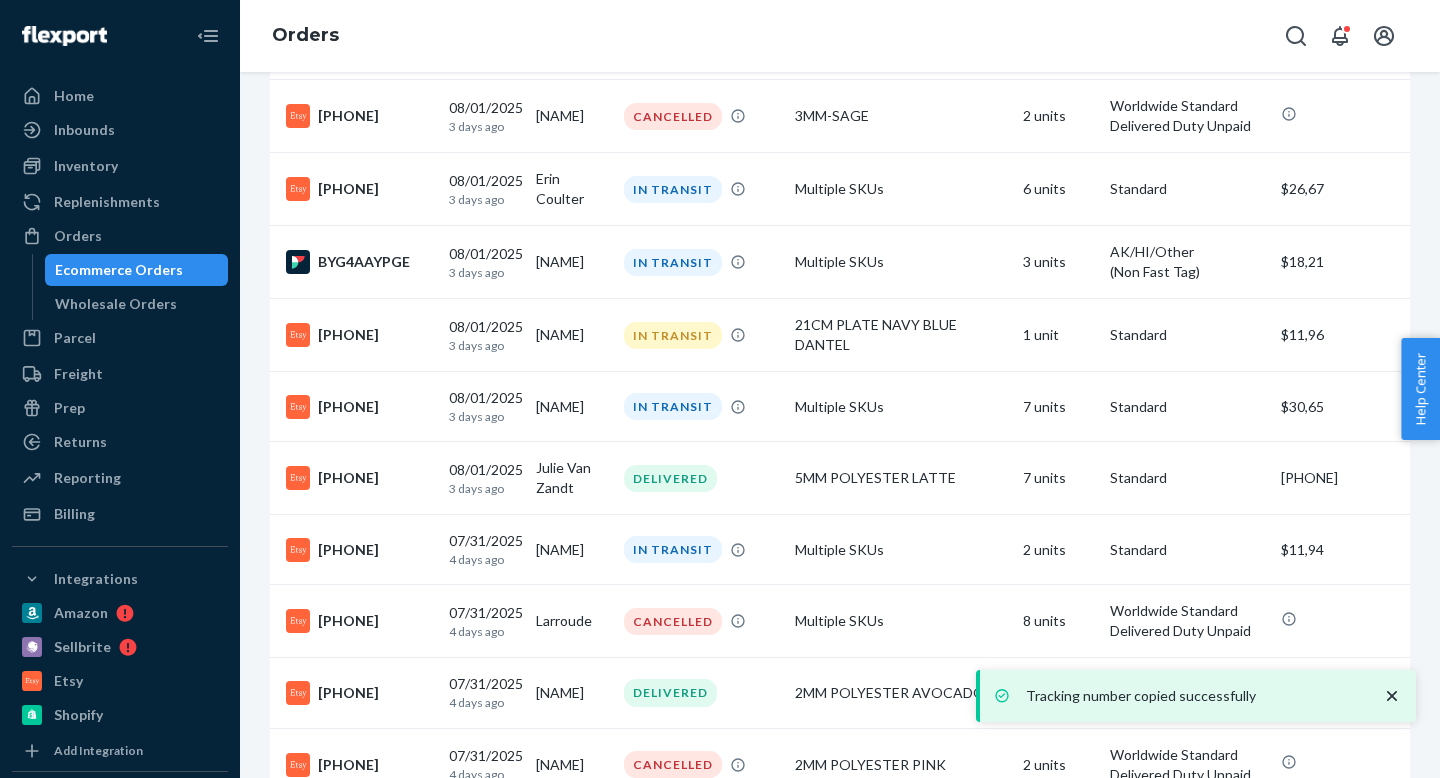 scroll, scrollTop: 1065, scrollLeft: 0, axis: vertical 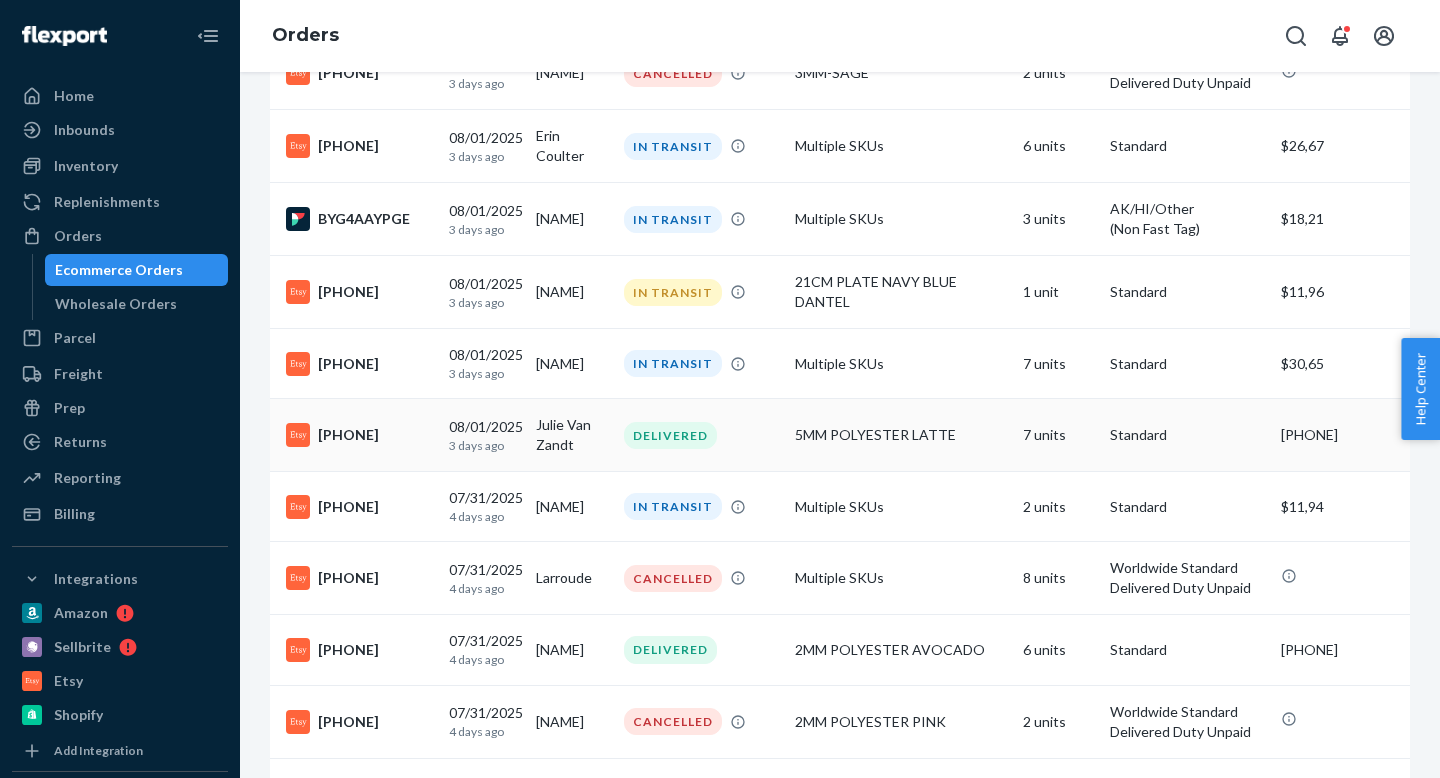 click on "[DATE] 3 days ago" at bounding box center (484, 435) 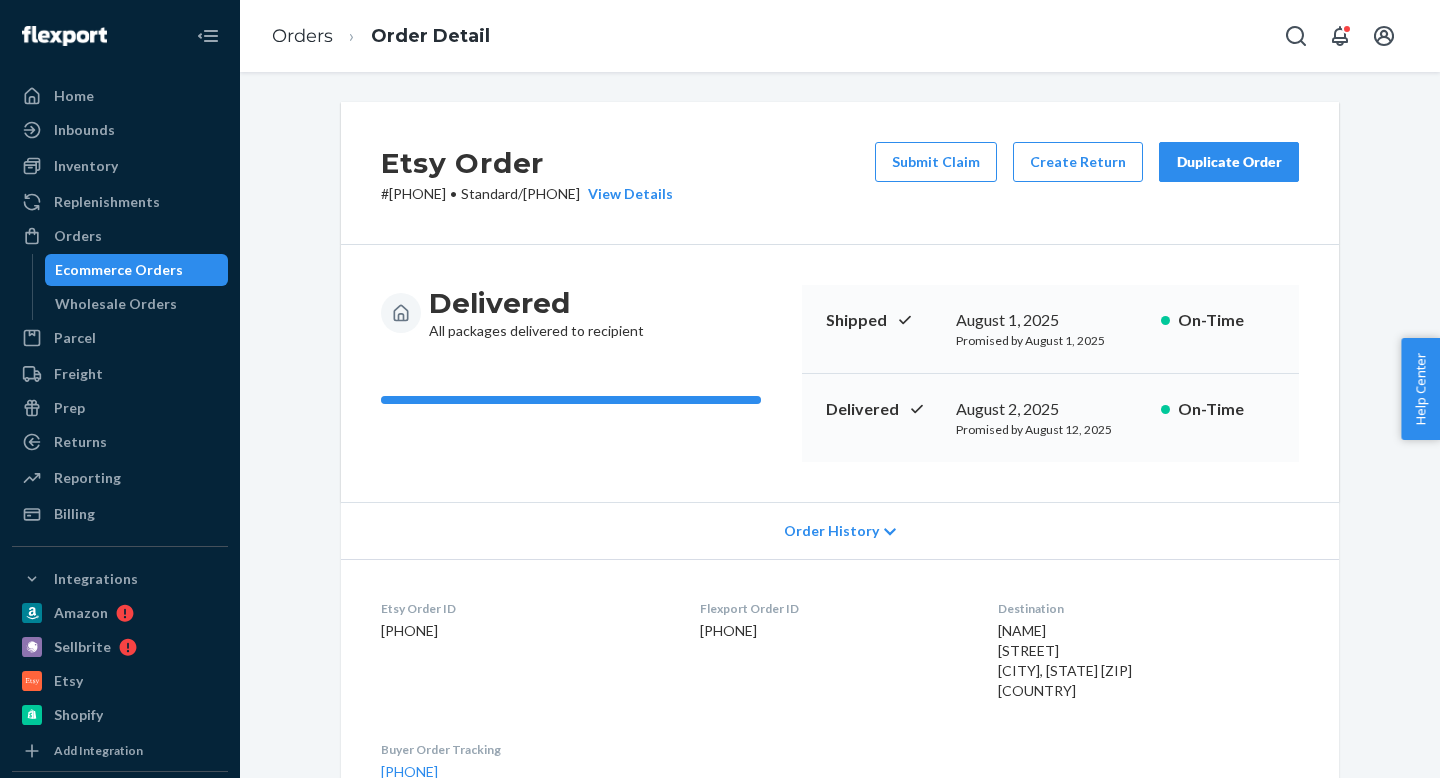 scroll, scrollTop: 741, scrollLeft: 0, axis: vertical 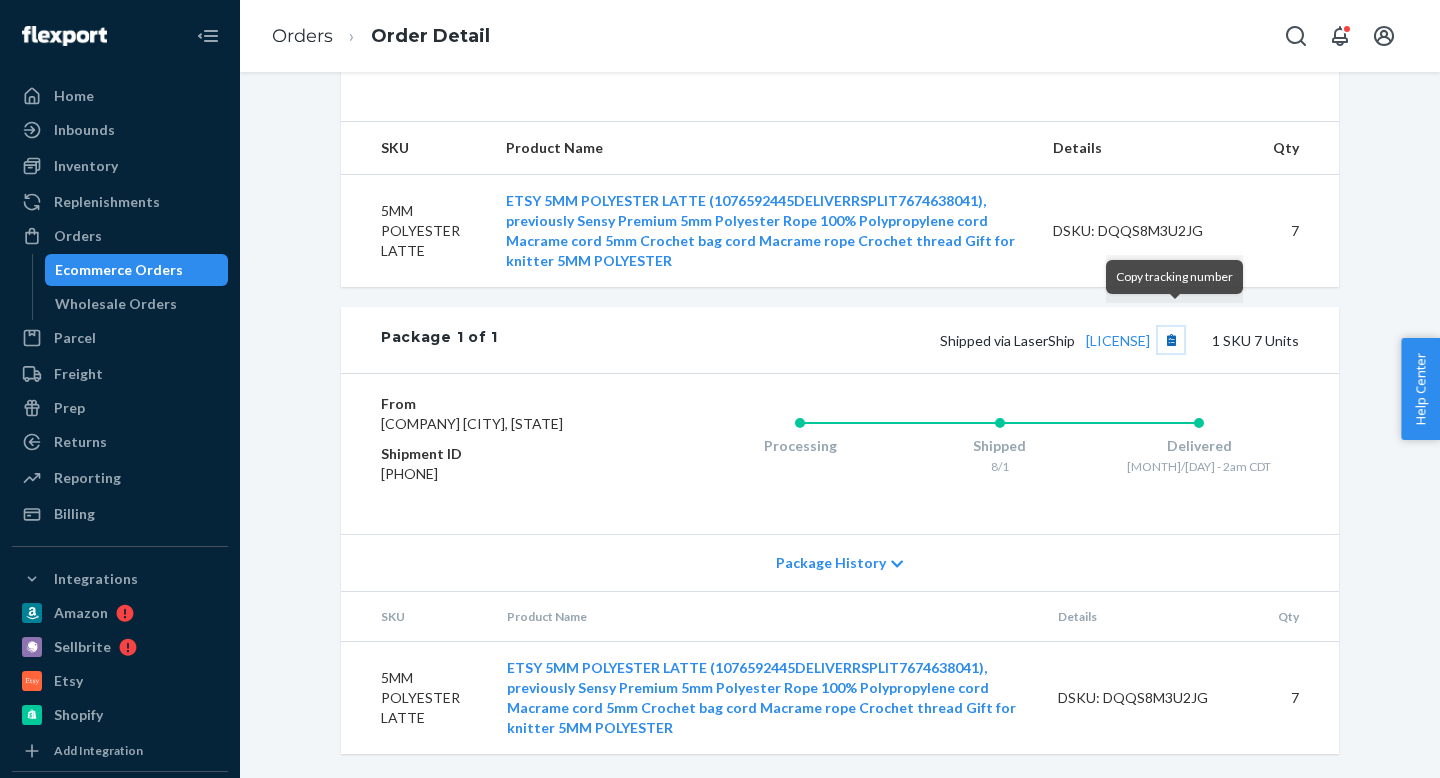 click at bounding box center [1171, 340] 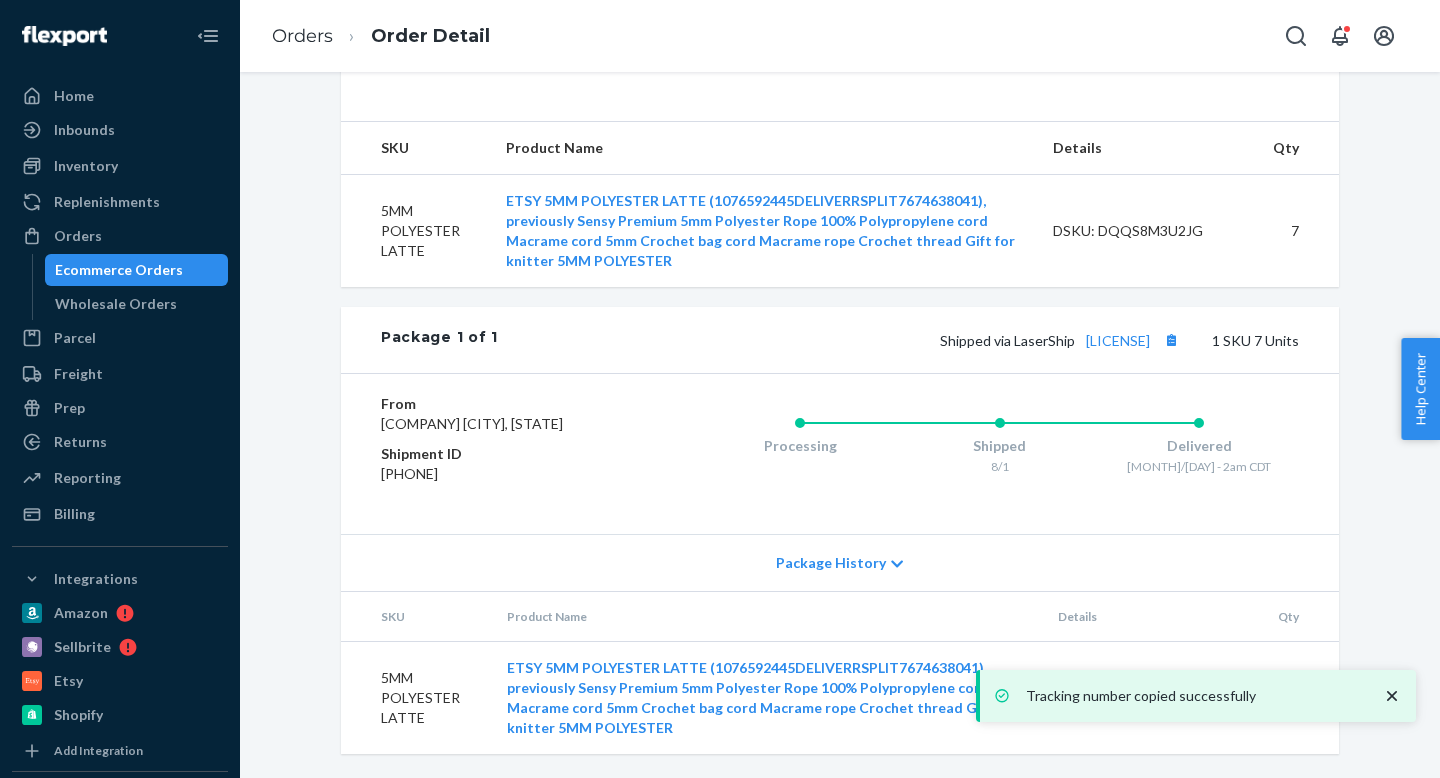 click 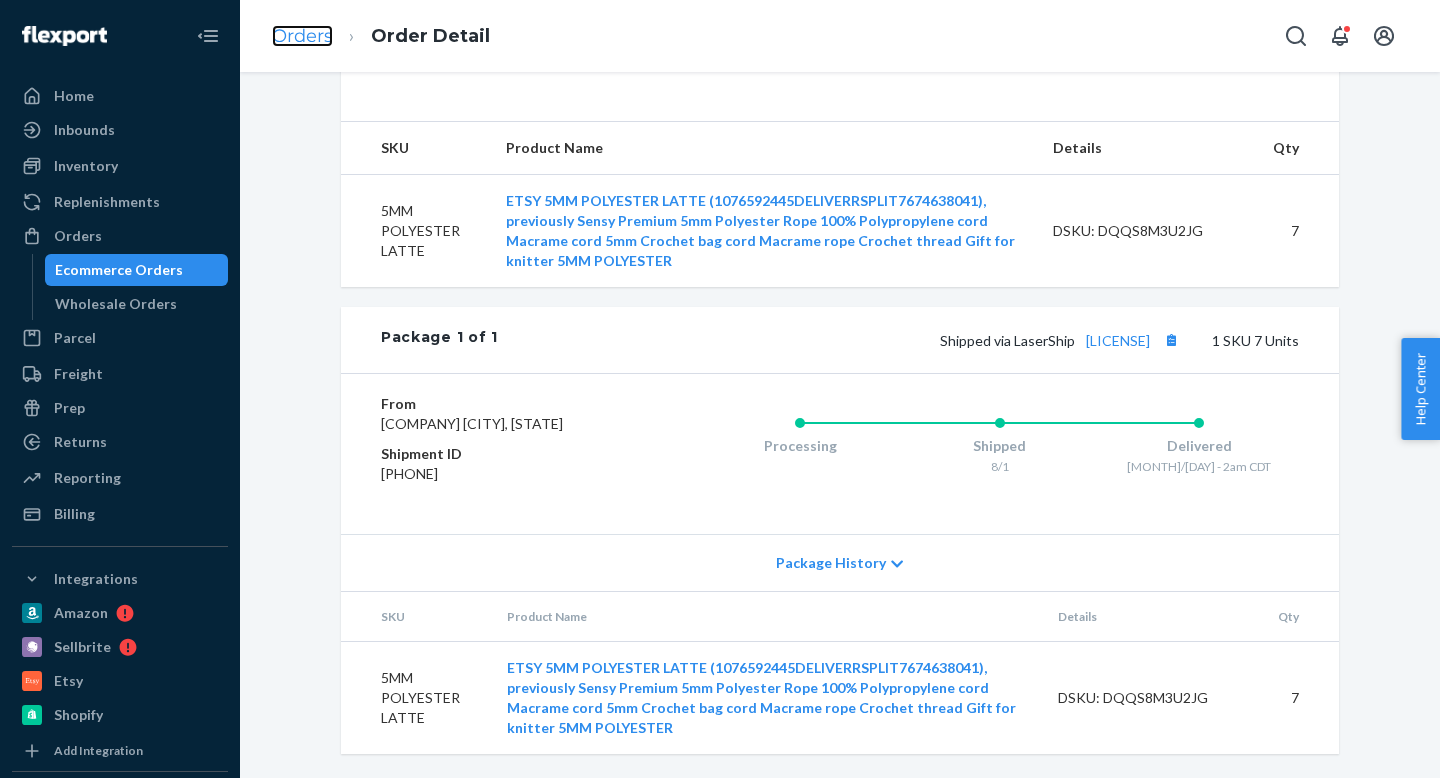 click on "Orders" at bounding box center [302, 36] 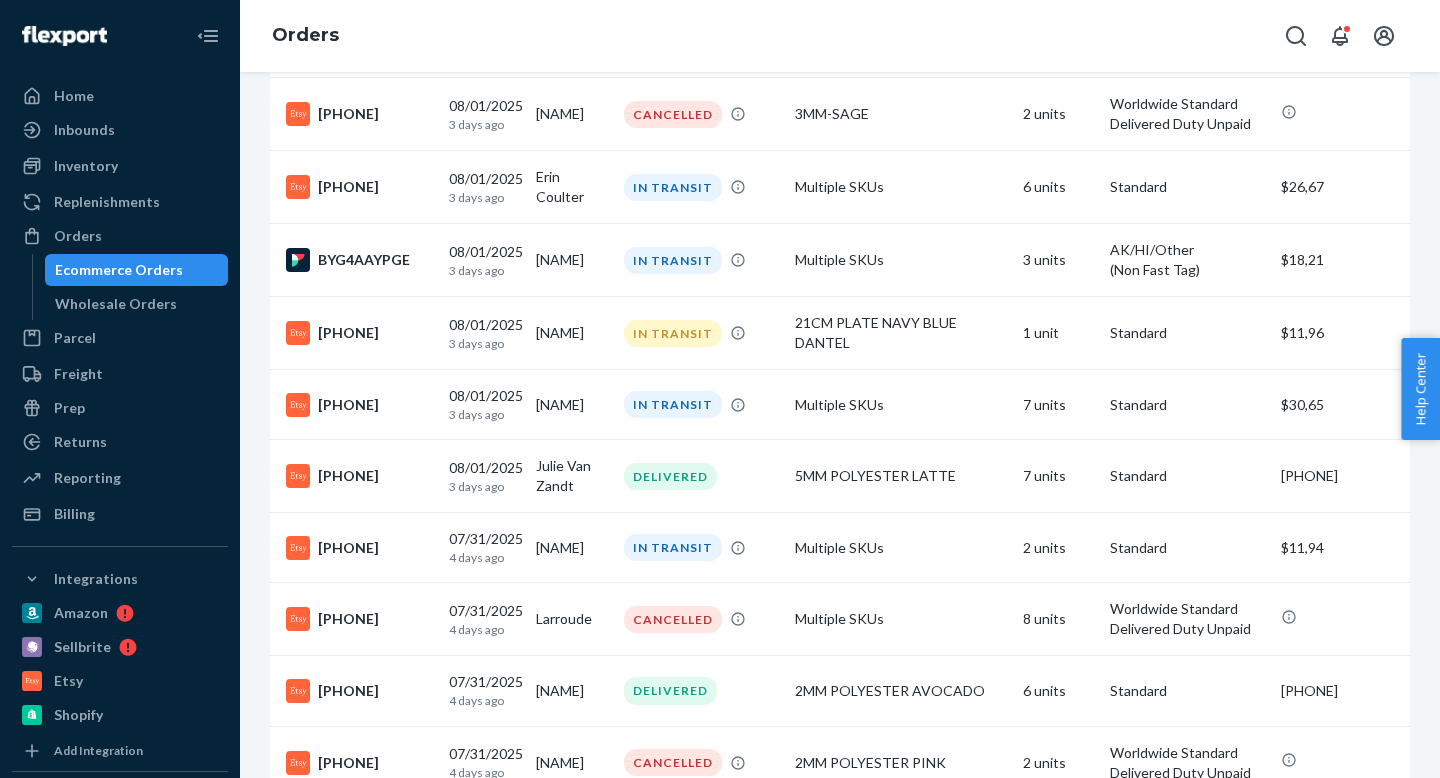 scroll, scrollTop: 1025, scrollLeft: 0, axis: vertical 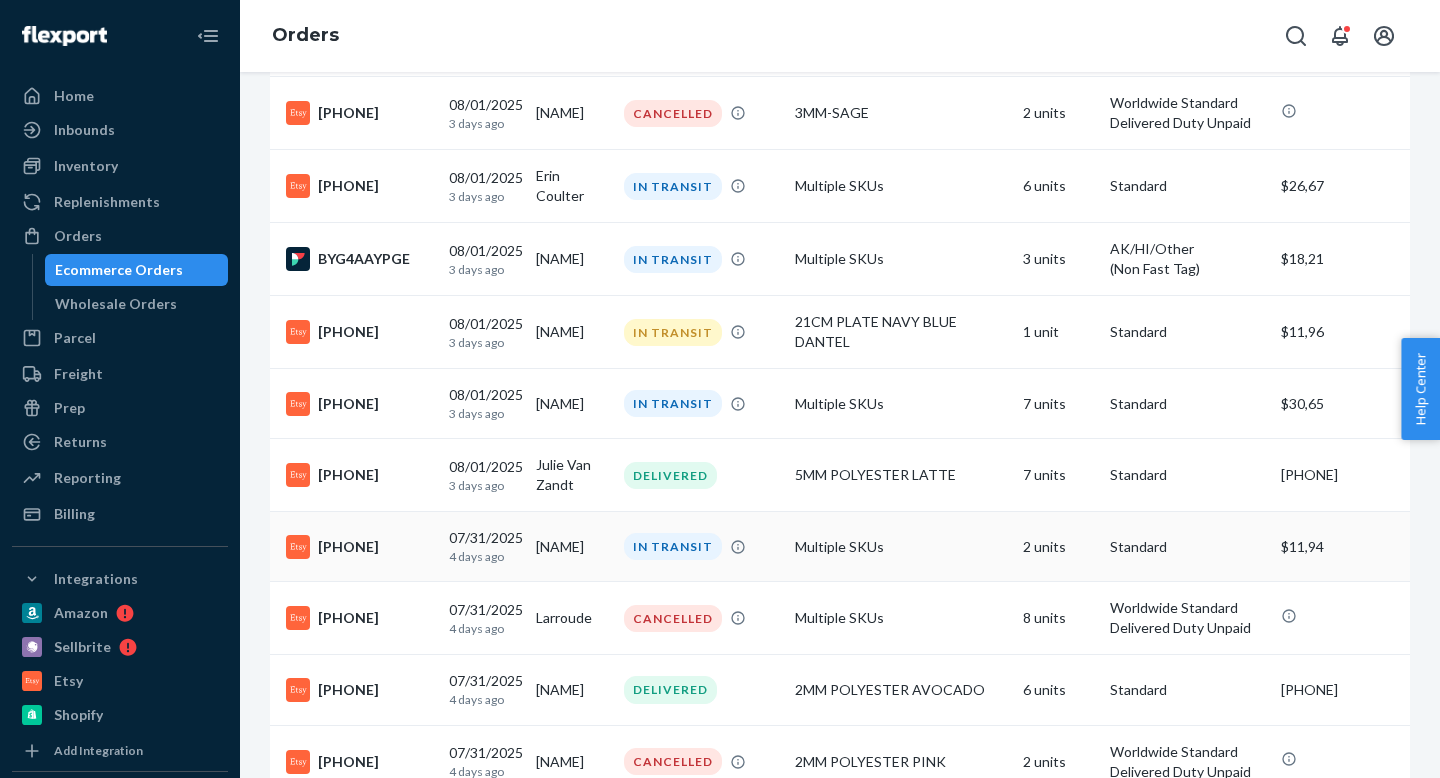 click on "[PHONE]" at bounding box center (359, 547) 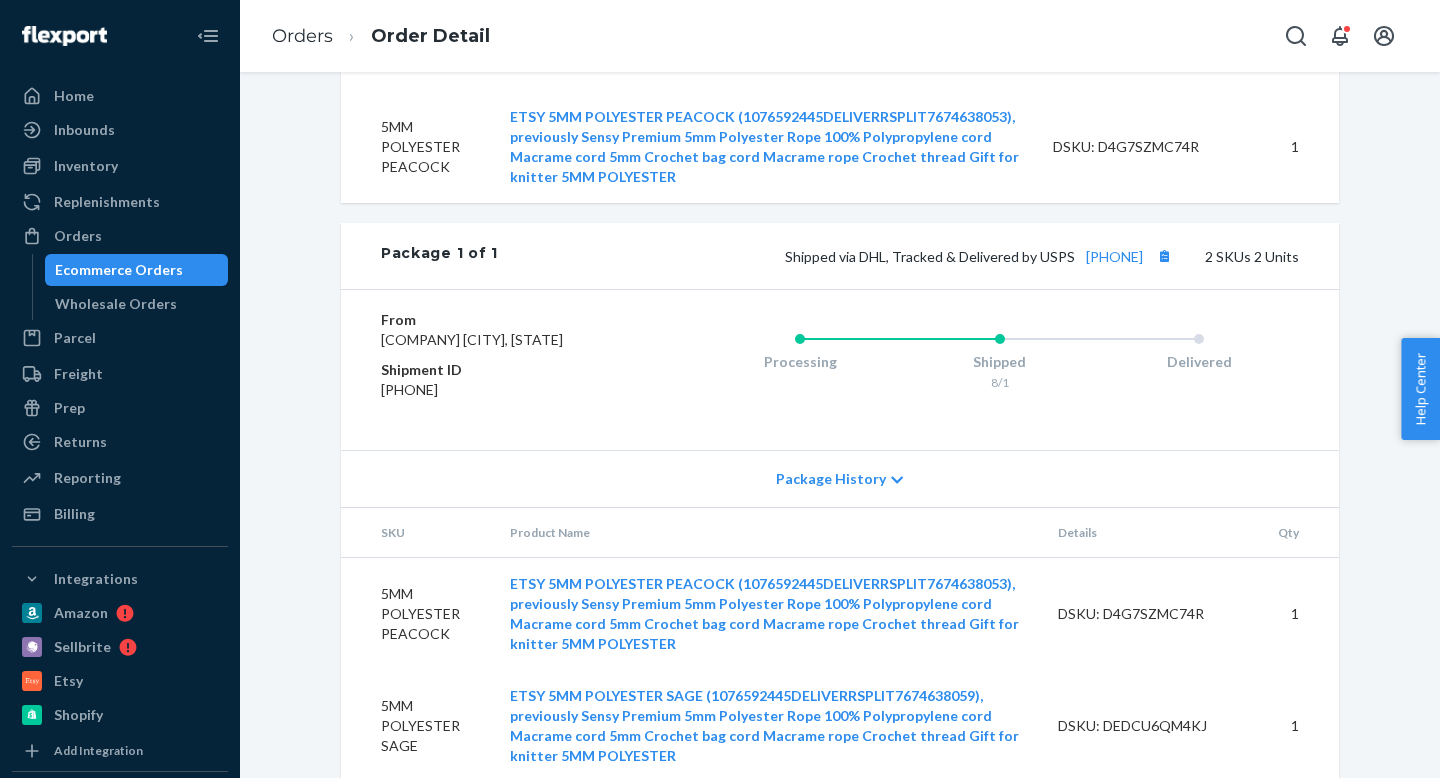 scroll, scrollTop: 965, scrollLeft: 0, axis: vertical 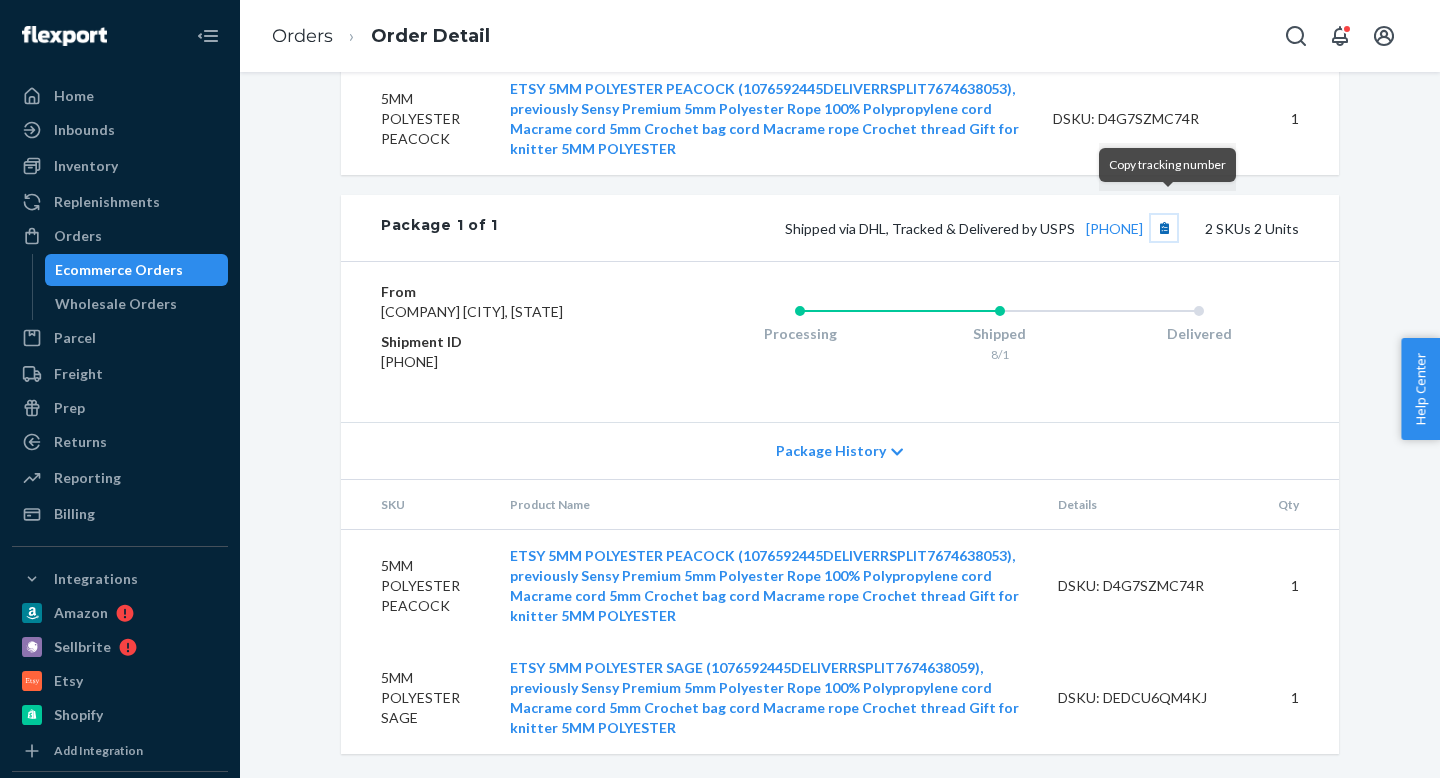 click at bounding box center (1164, 228) 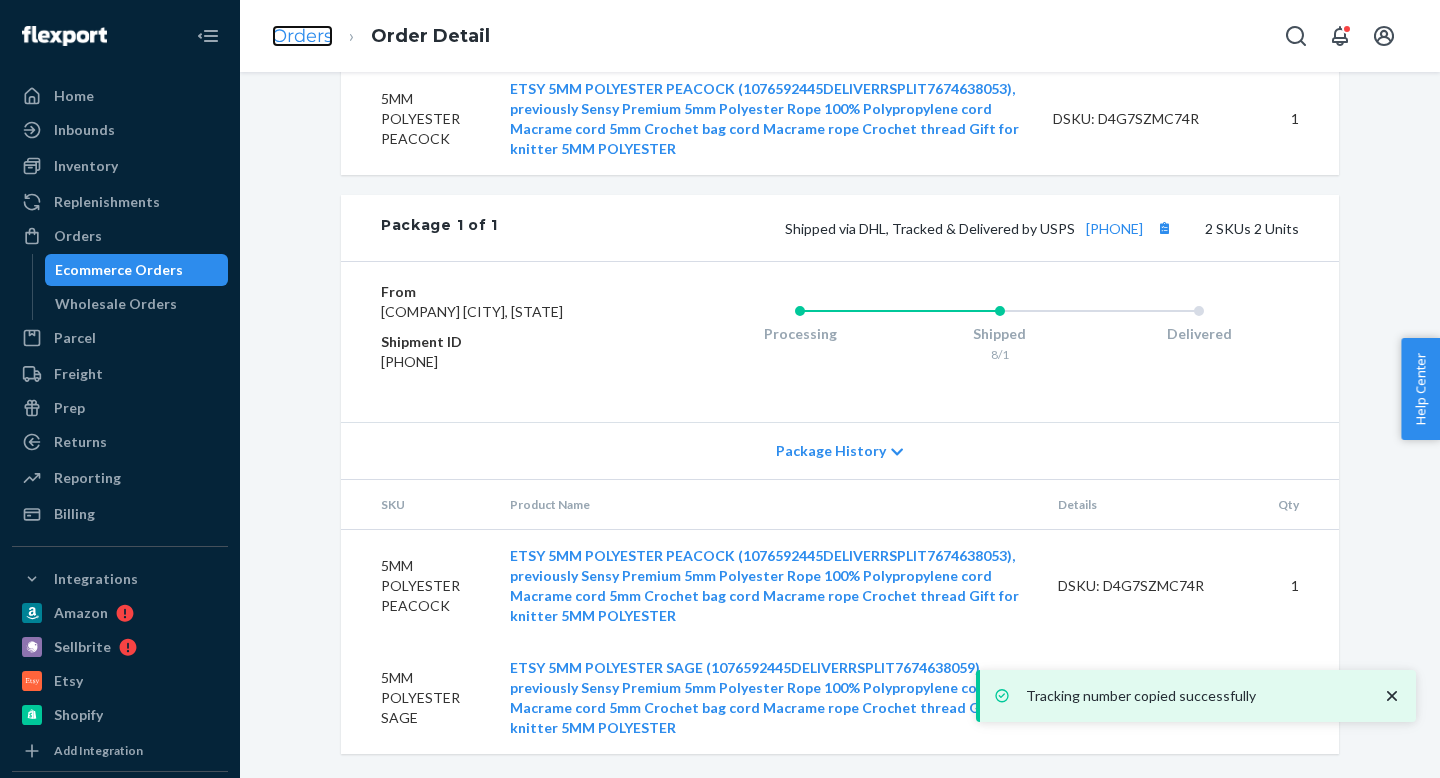 click on "Orders" at bounding box center (302, 36) 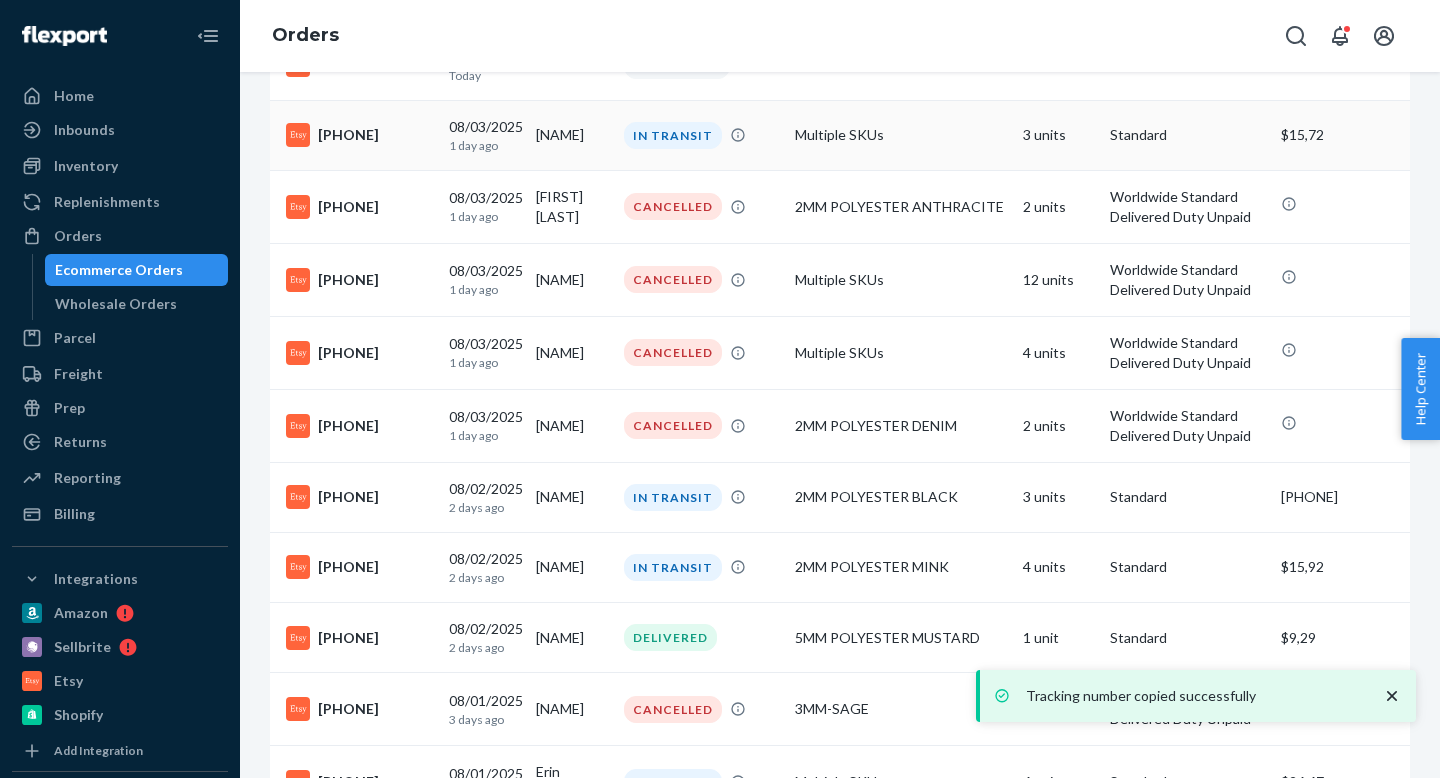 scroll, scrollTop: 609, scrollLeft: 0, axis: vertical 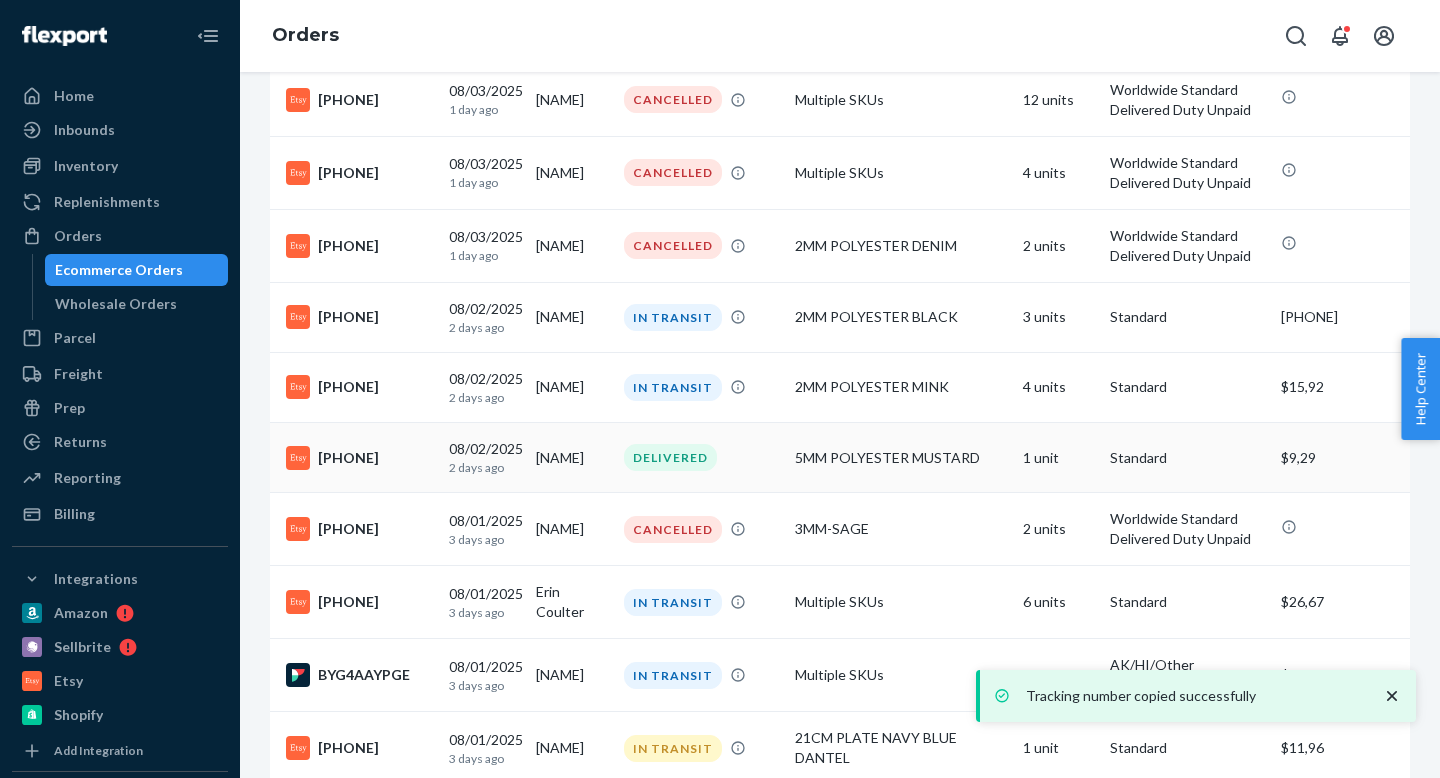 click on "[PHONE]" at bounding box center (355, 458) 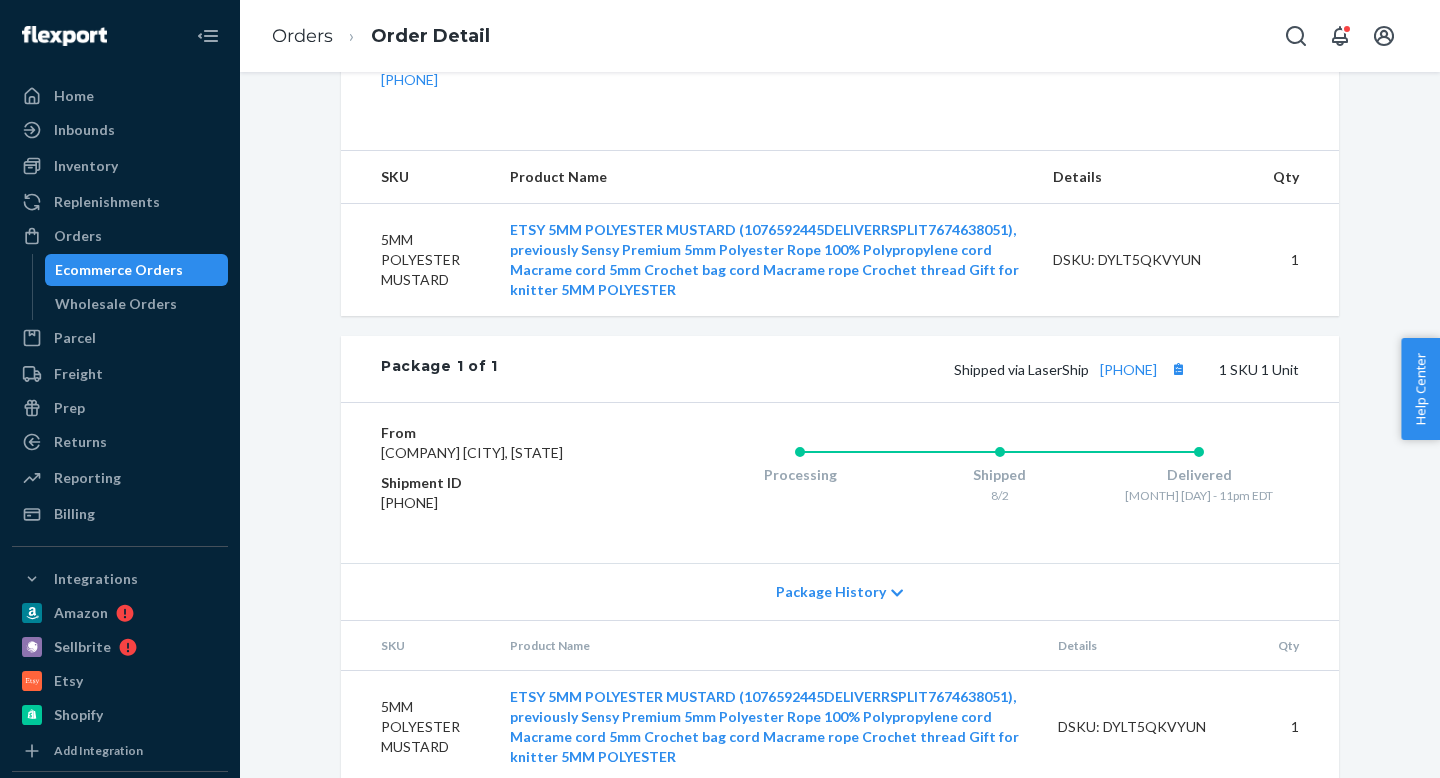 scroll, scrollTop: 741, scrollLeft: 0, axis: vertical 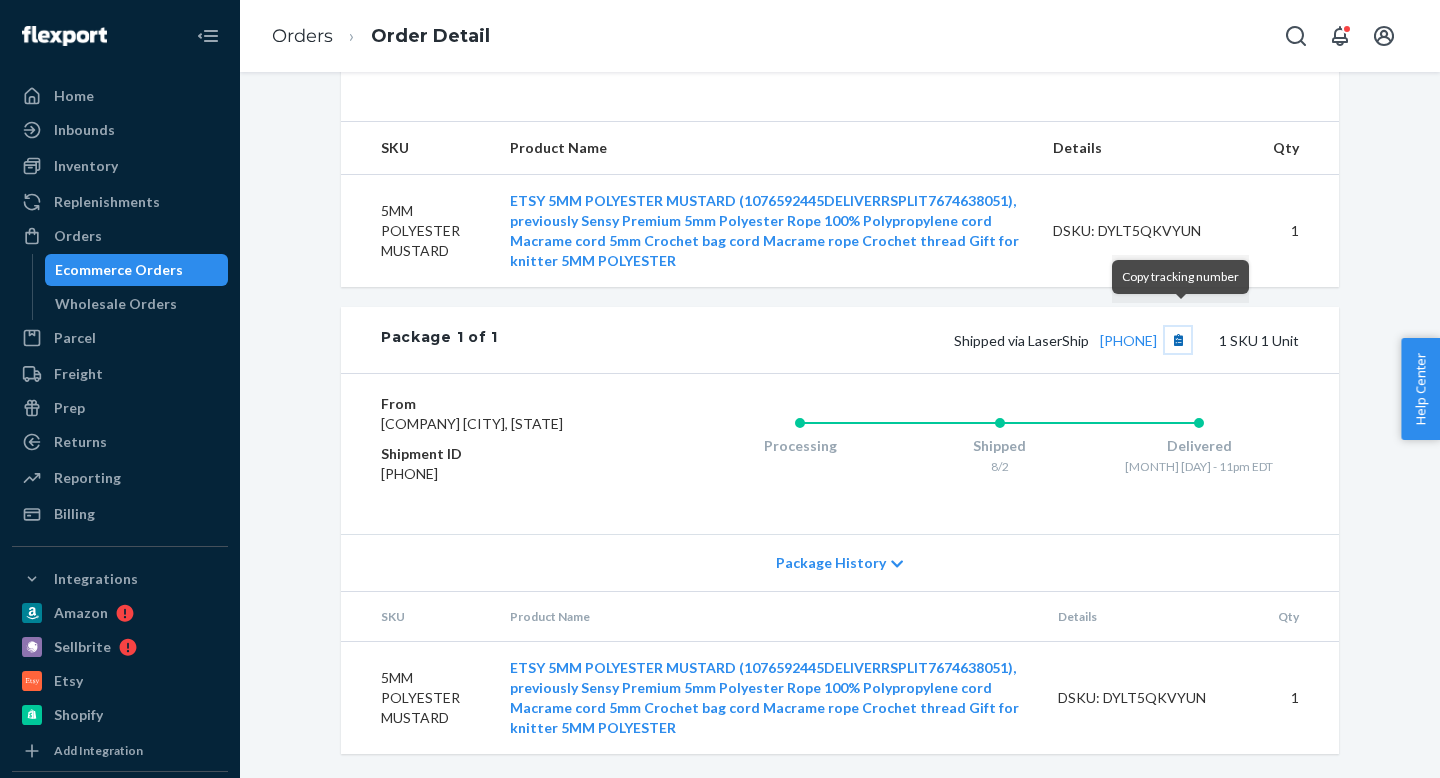 click at bounding box center (1178, 340) 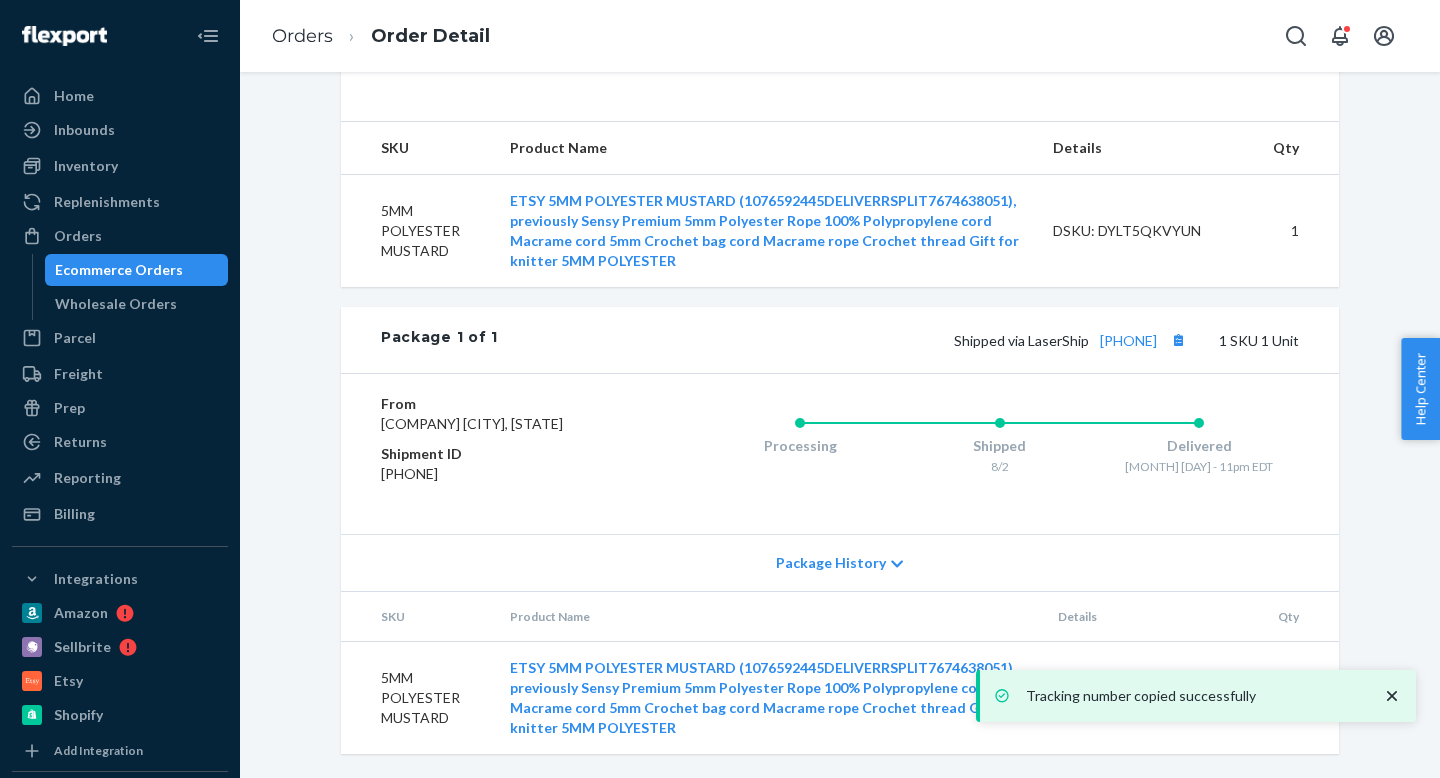 click on "Orders Order Detail" at bounding box center (381, 36) 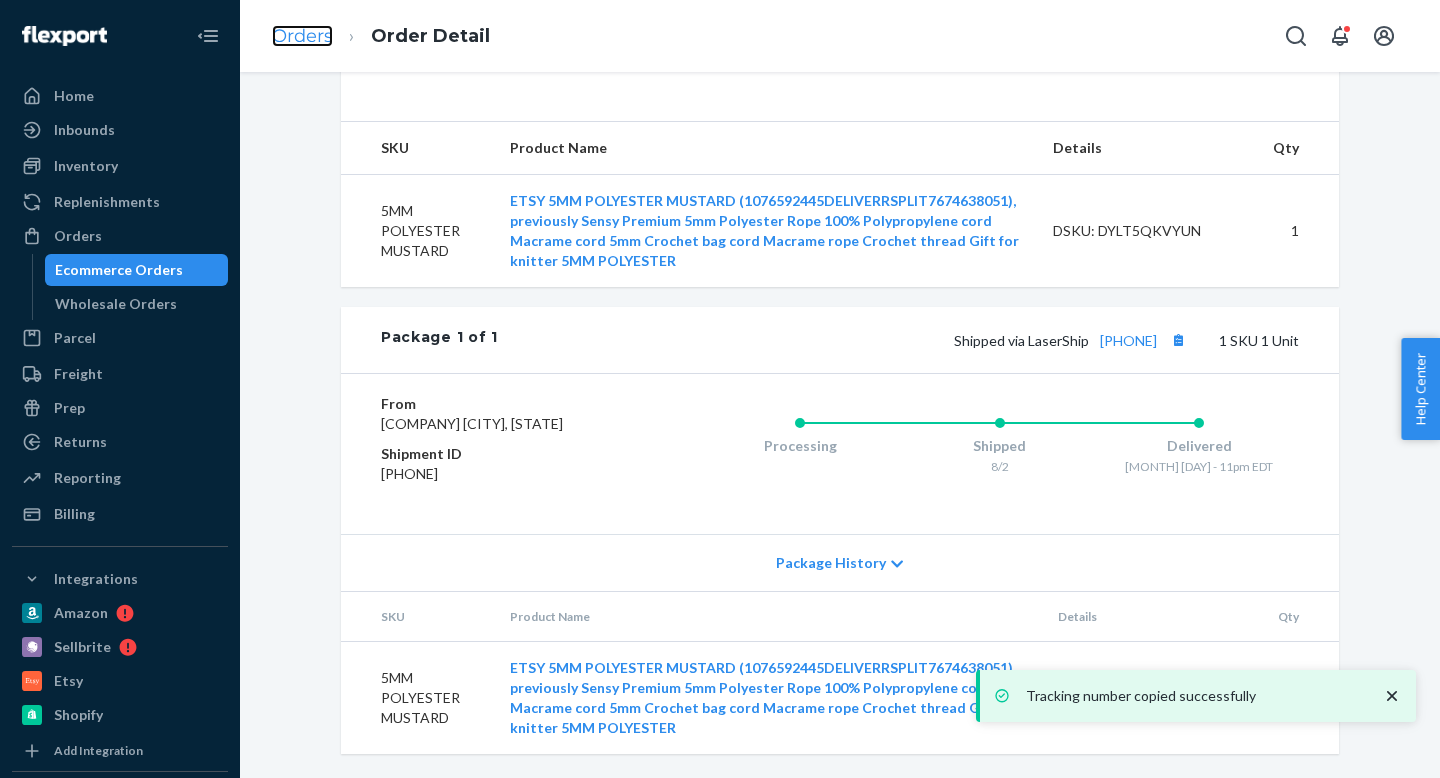 click on "Orders" at bounding box center (302, 36) 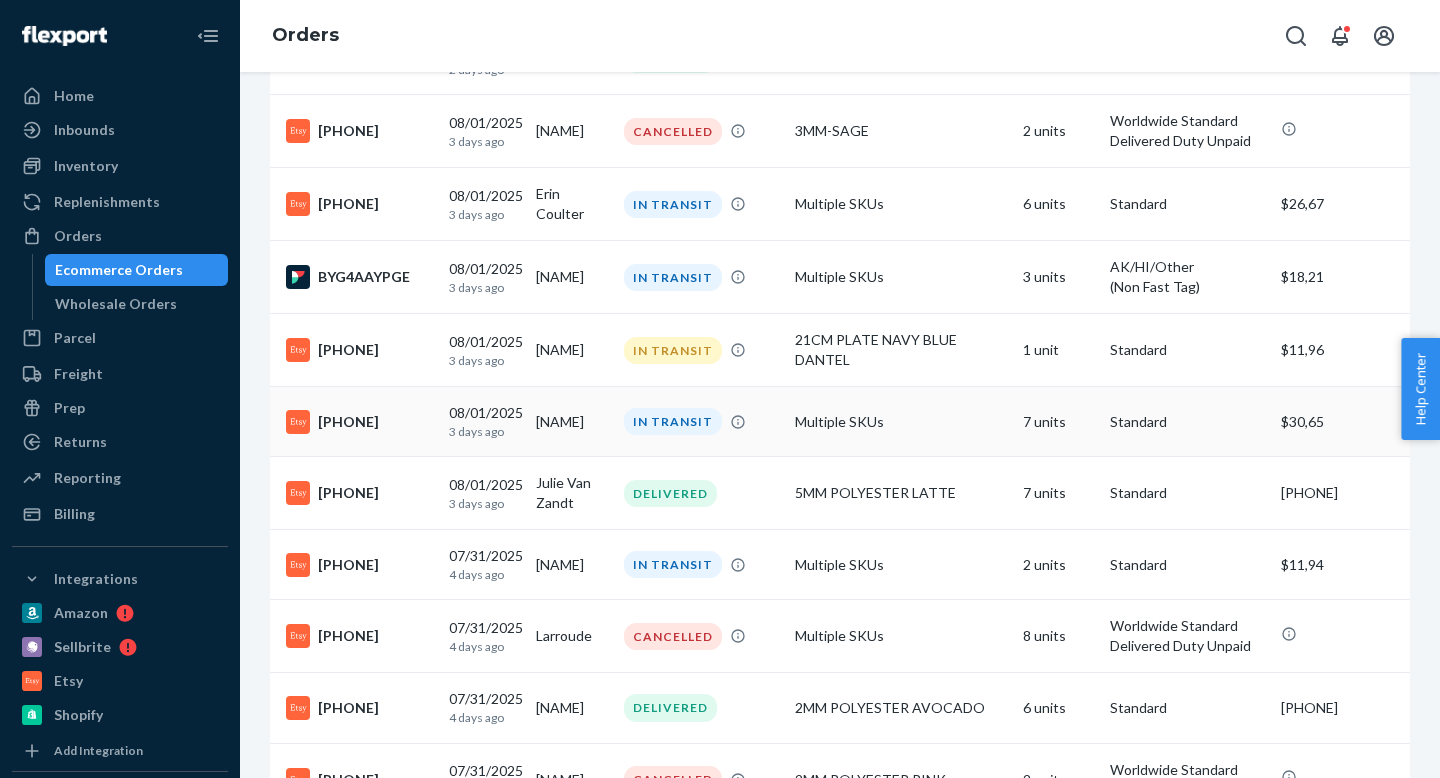 scroll, scrollTop: 1000, scrollLeft: 0, axis: vertical 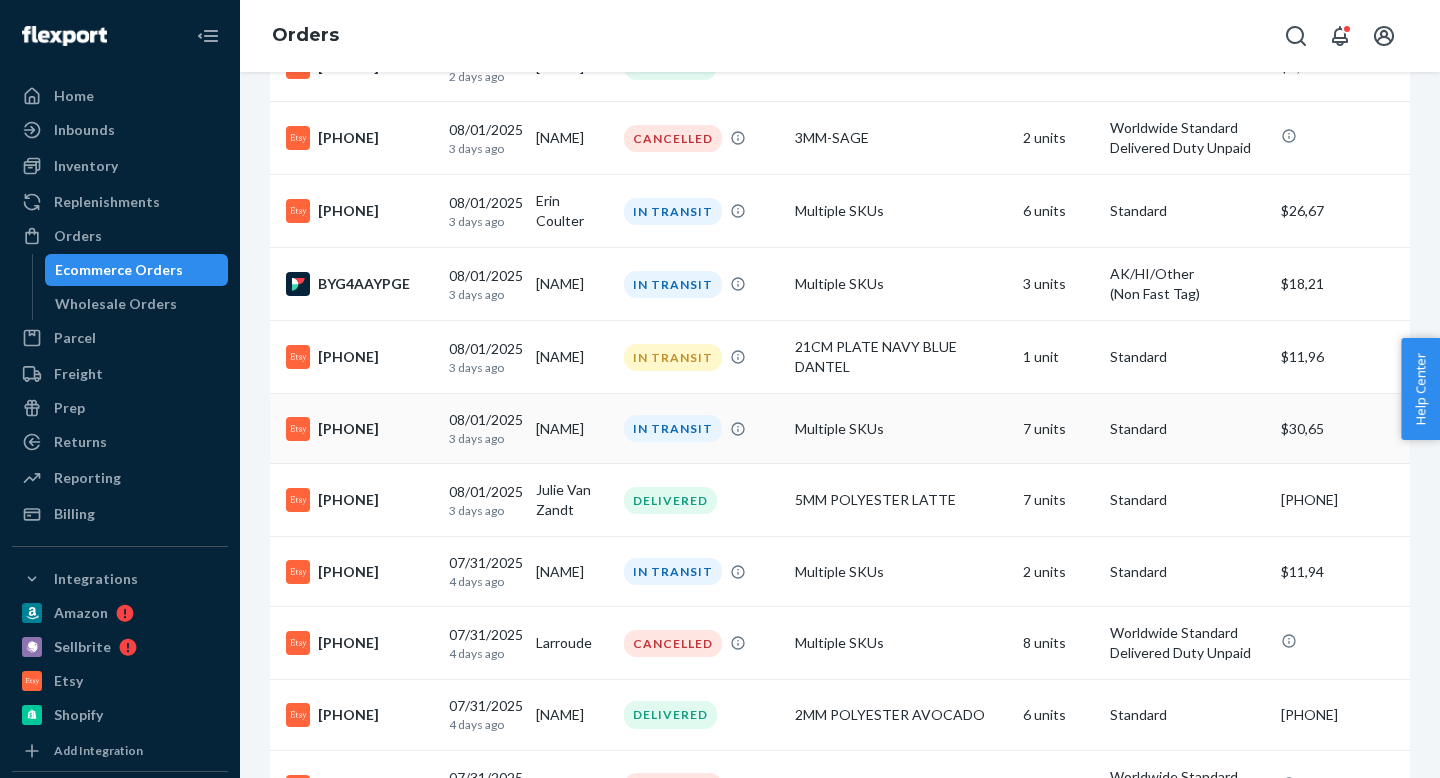 click on "[PHONE]" at bounding box center [359, 429] 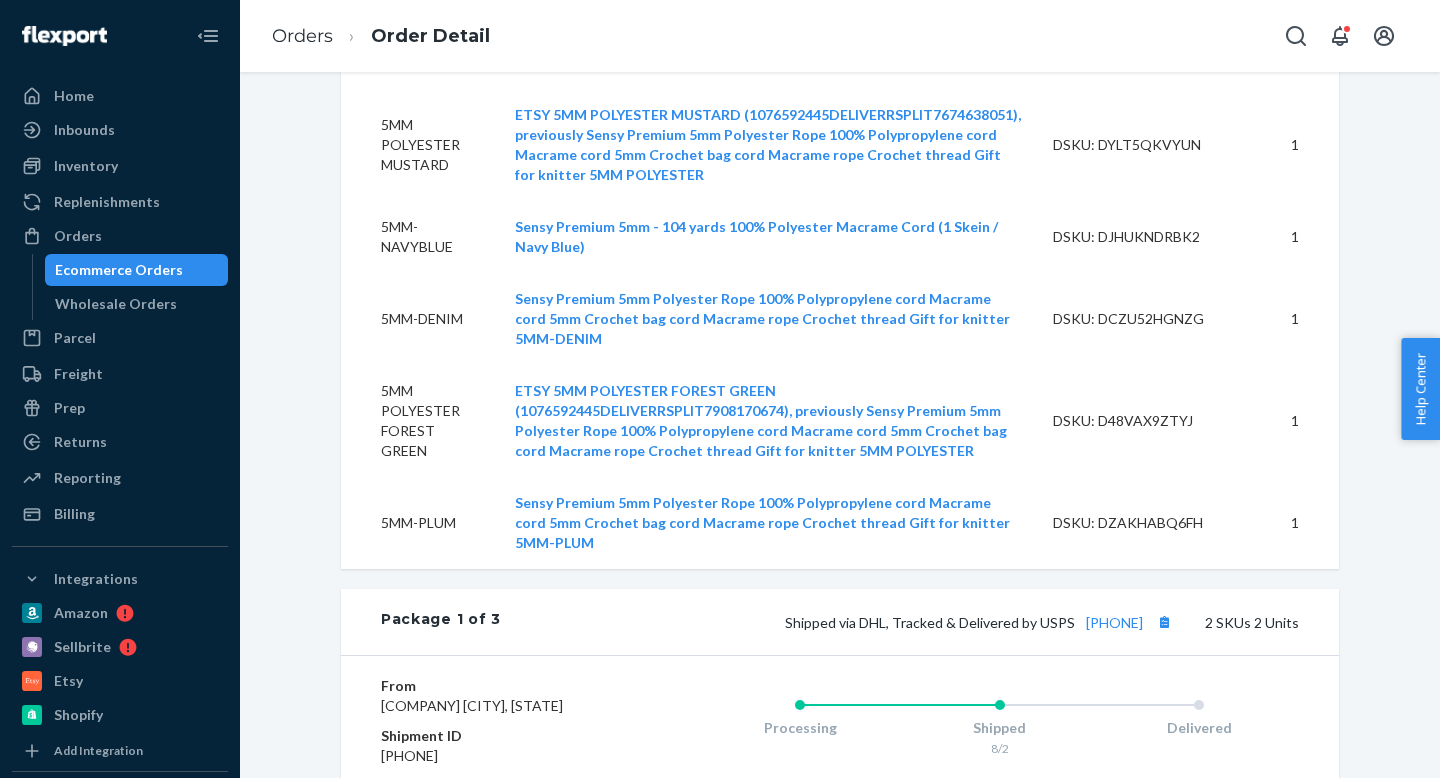 scroll, scrollTop: 1396, scrollLeft: 0, axis: vertical 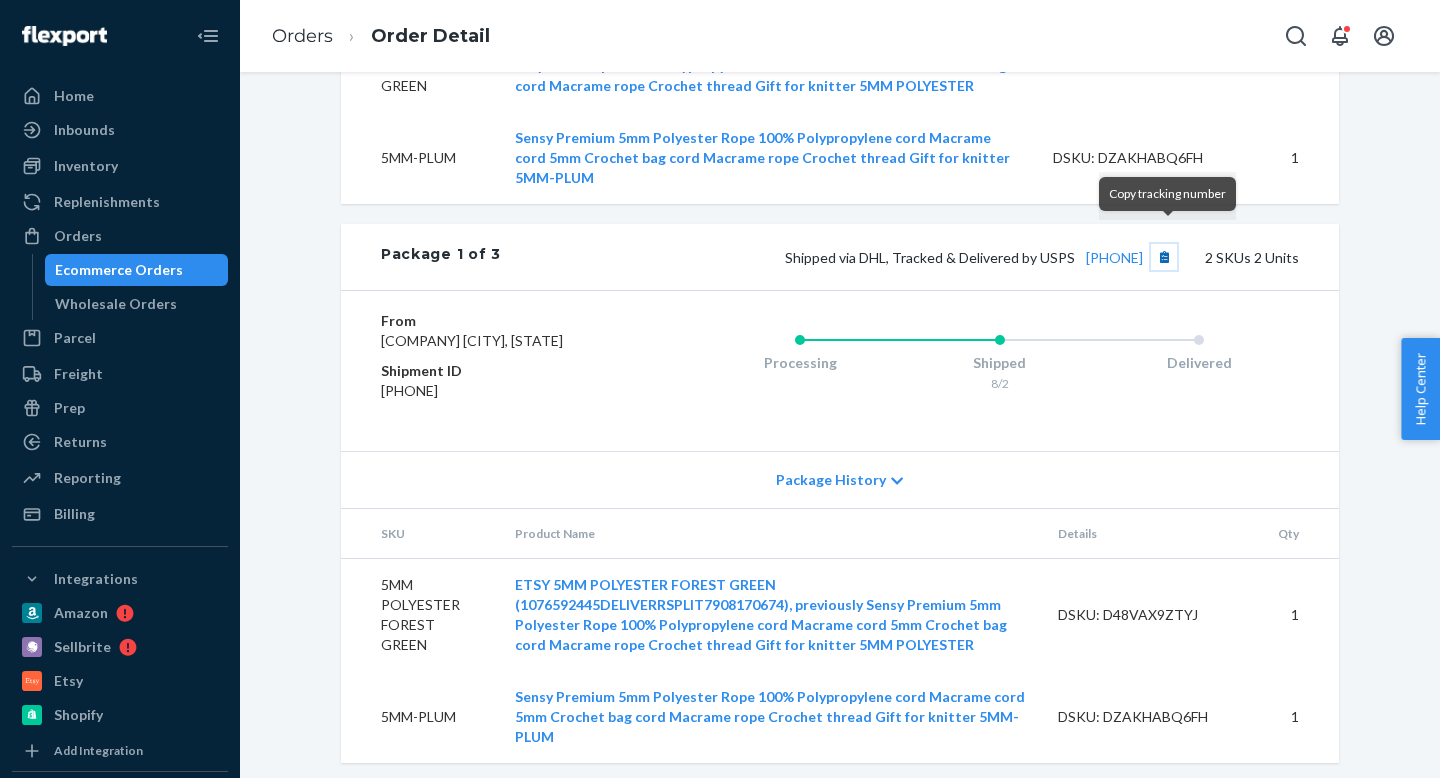 click at bounding box center [1164, 257] 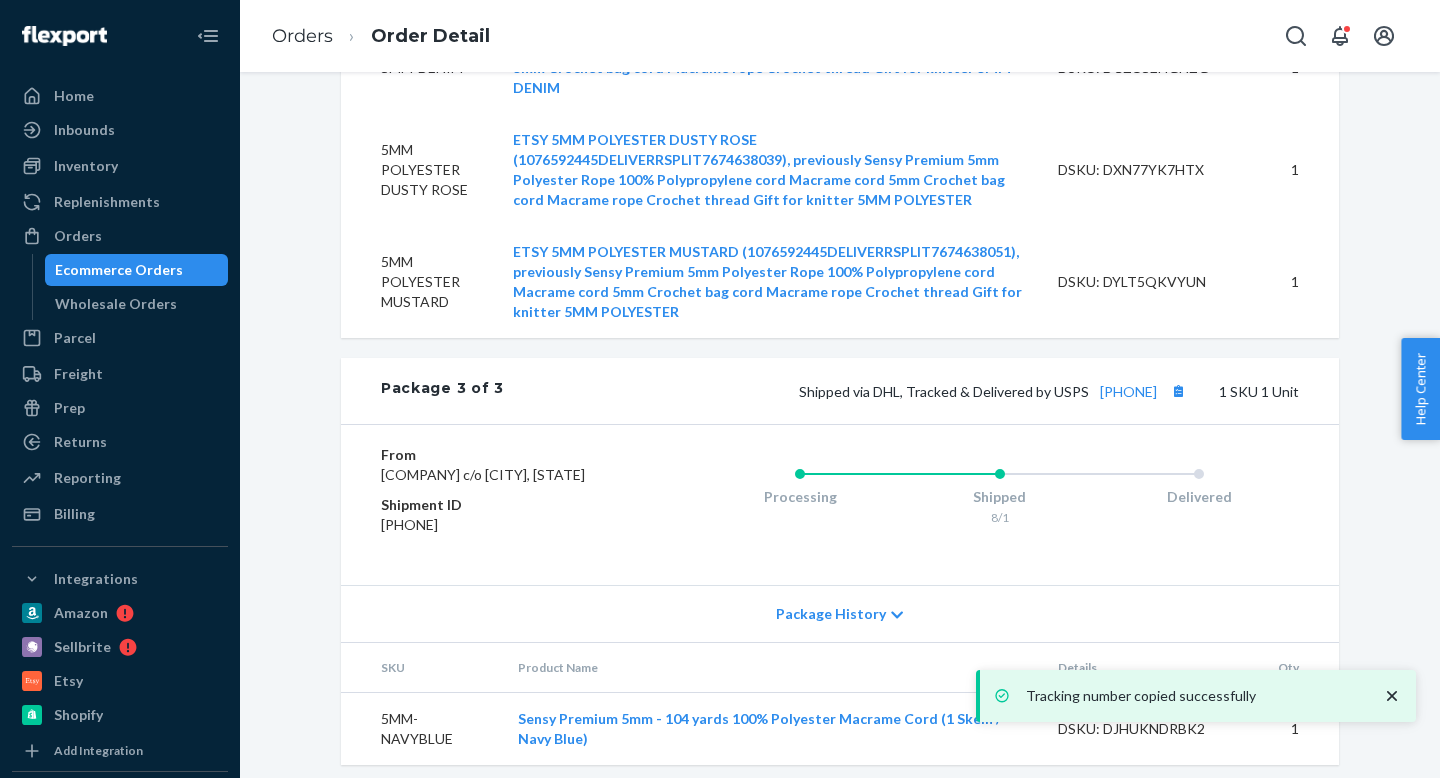 scroll, scrollTop: 2615, scrollLeft: 0, axis: vertical 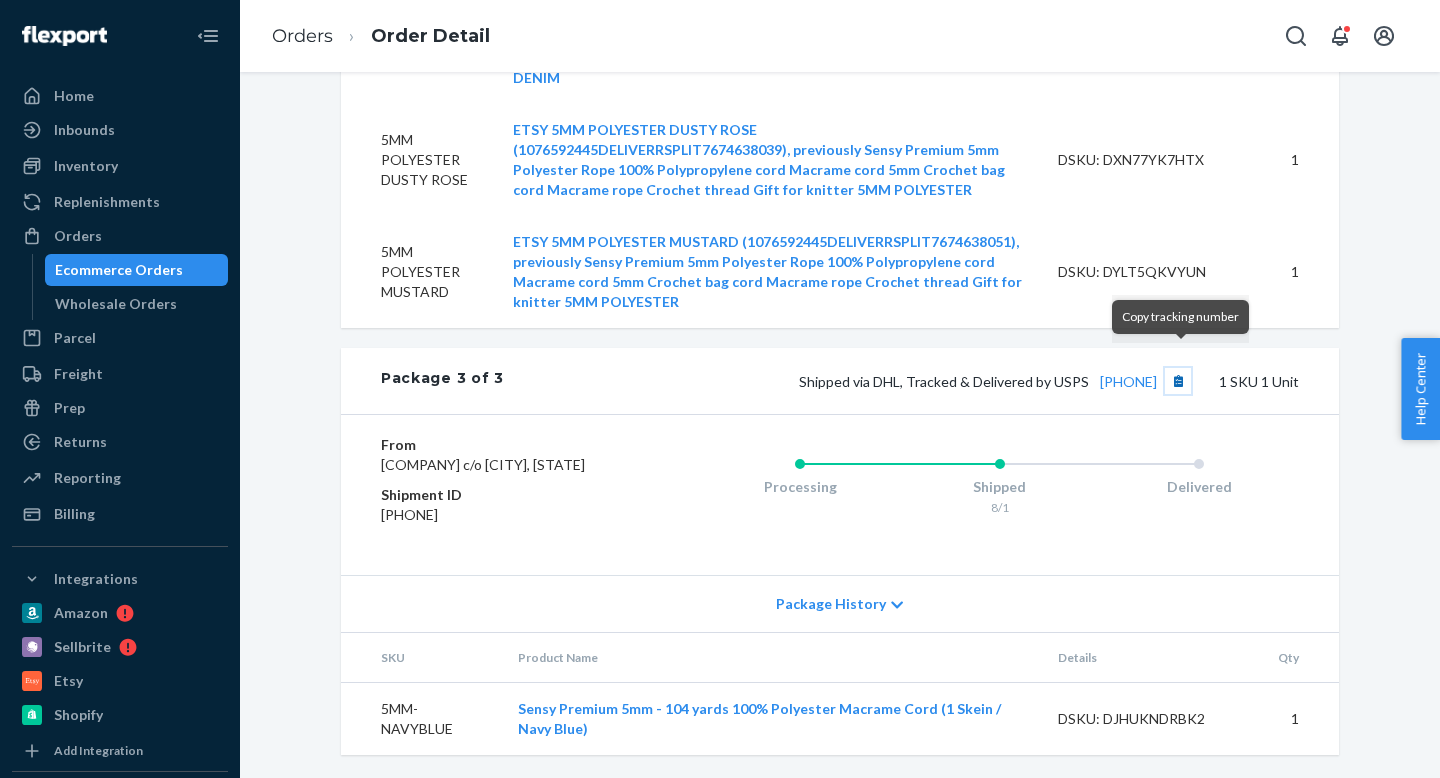 click at bounding box center (1178, 381) 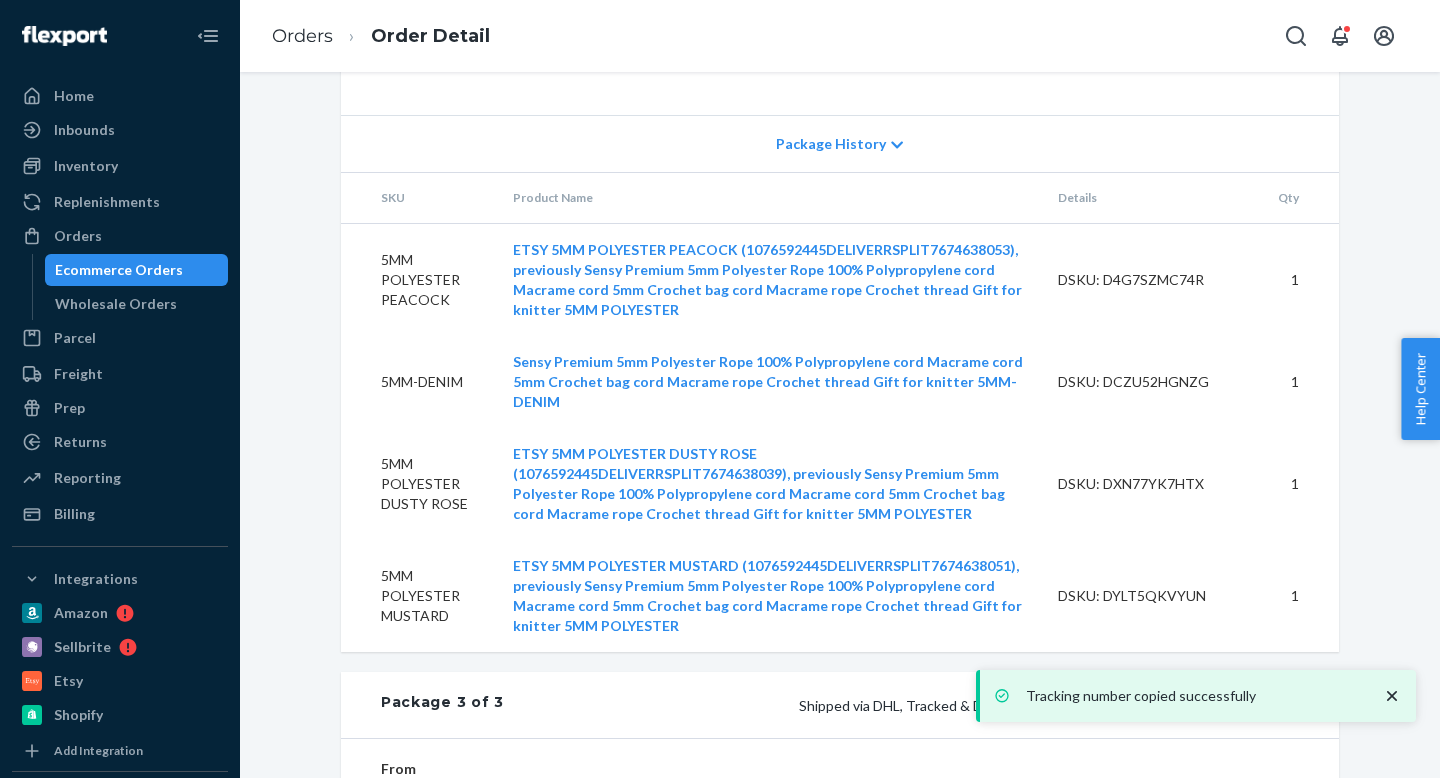 scroll, scrollTop: 2292, scrollLeft: 0, axis: vertical 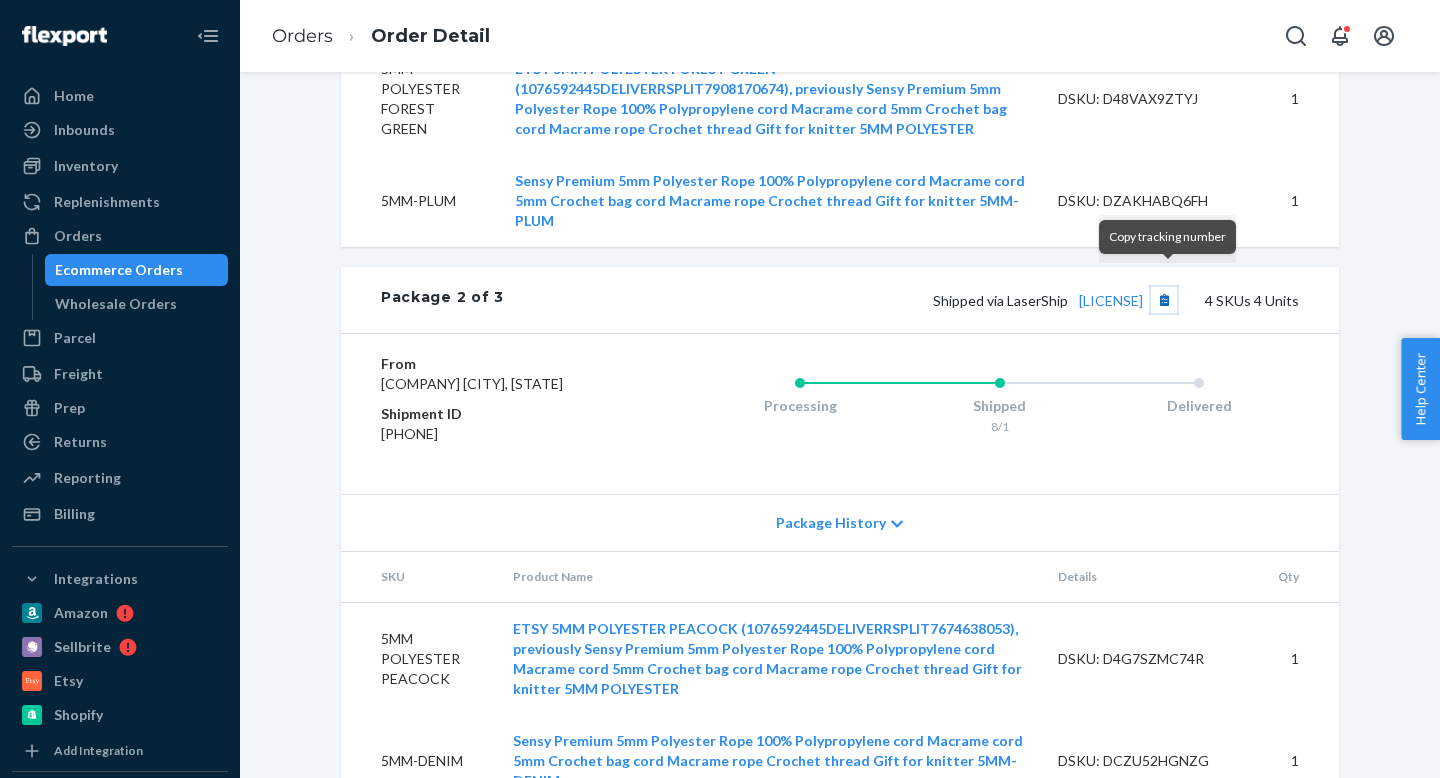 click at bounding box center (1164, 300) 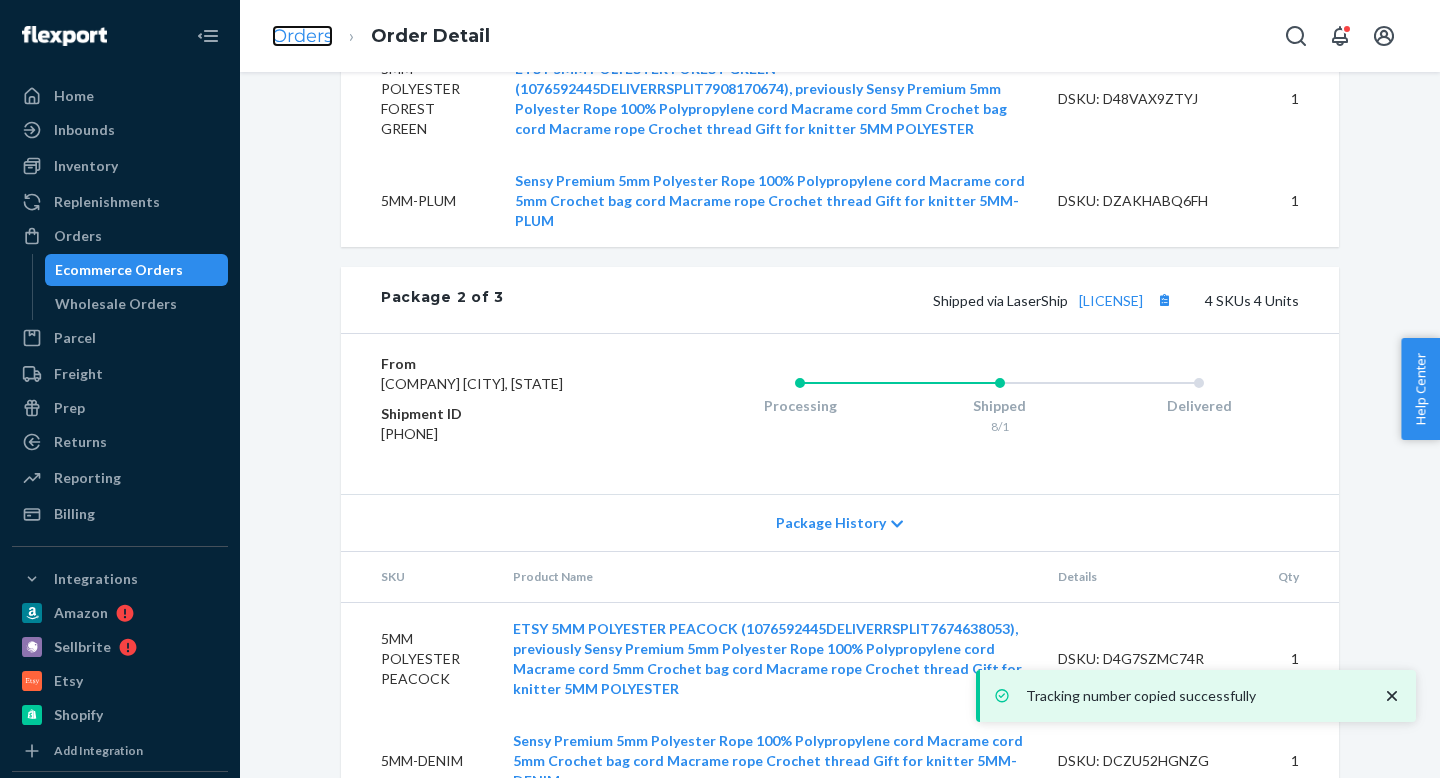click on "Orders" at bounding box center [302, 36] 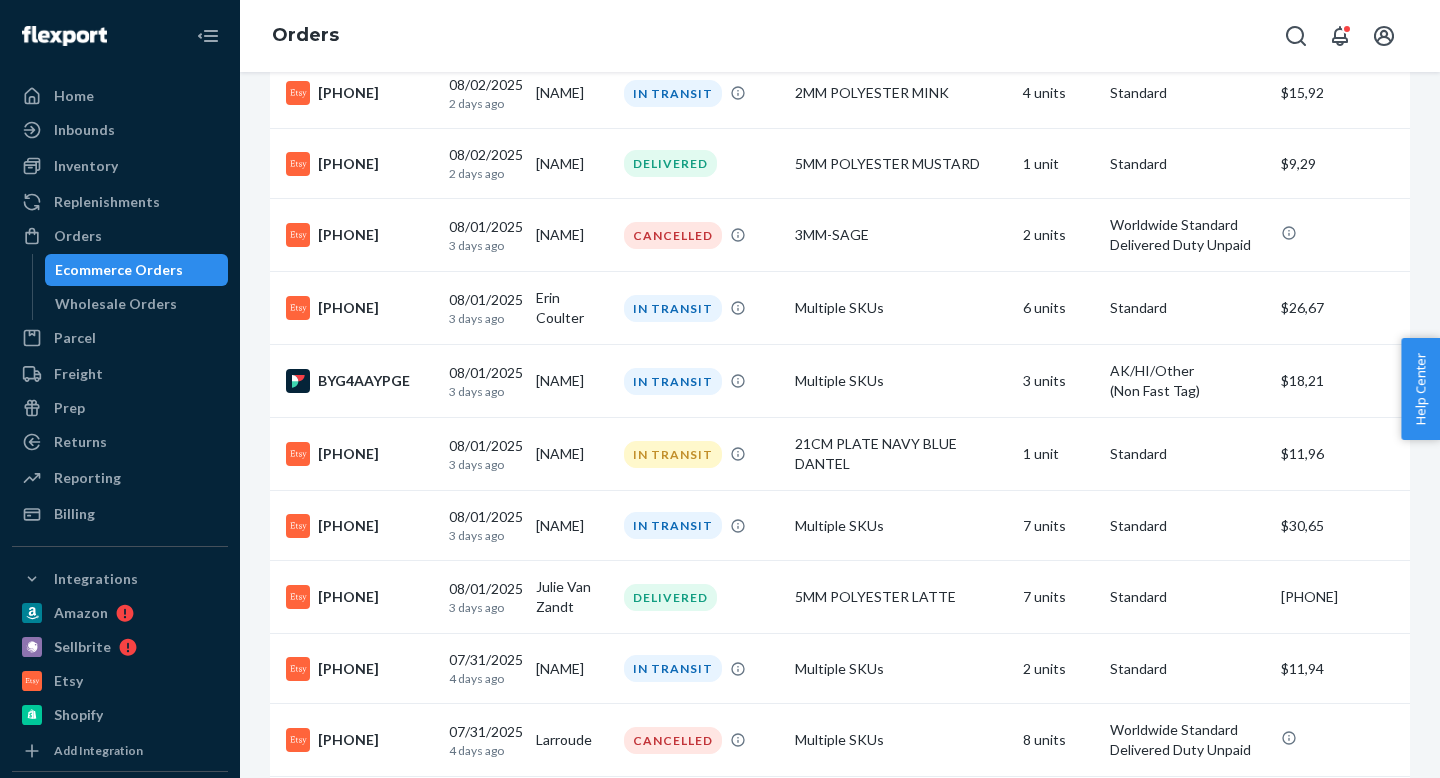 scroll, scrollTop: 900, scrollLeft: 0, axis: vertical 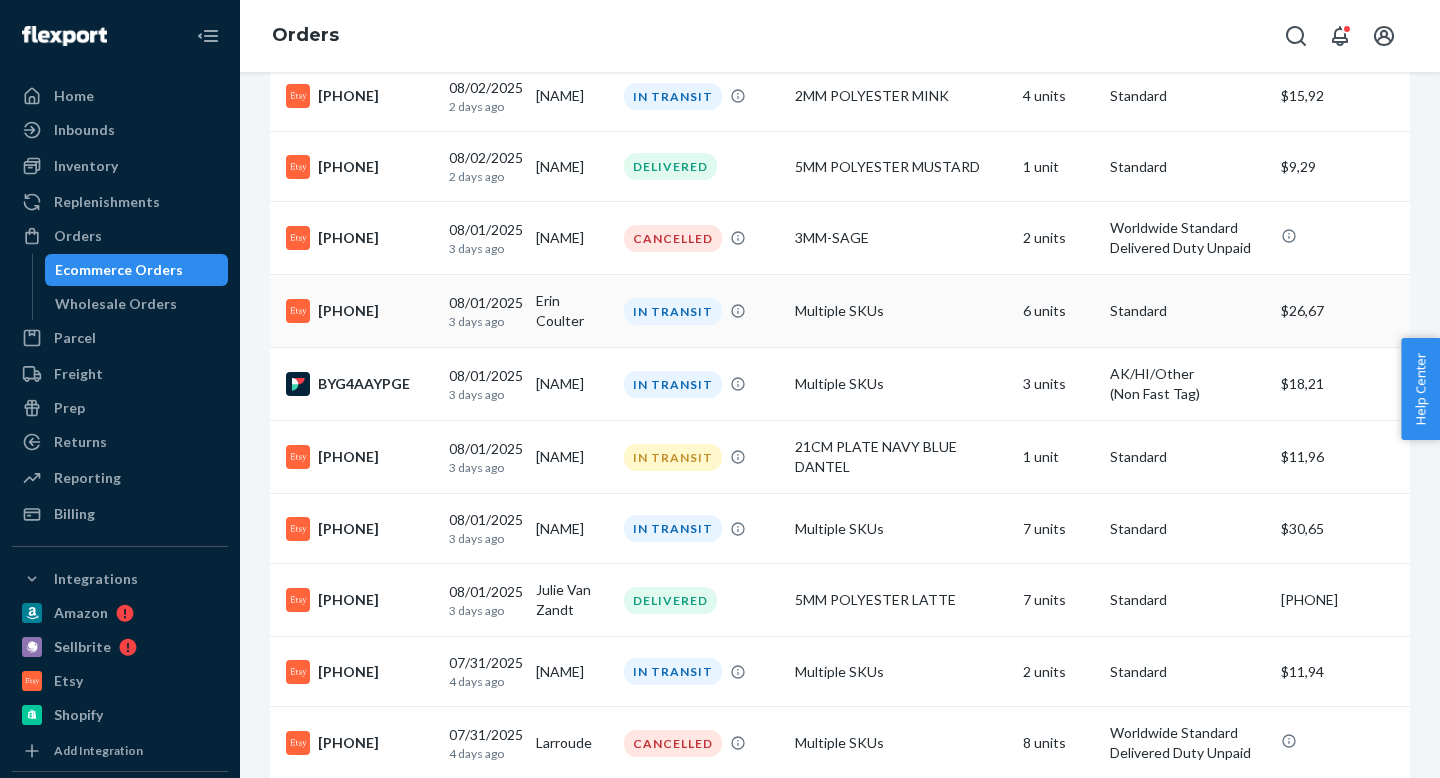 click on "[PHONE]" at bounding box center (359, 311) 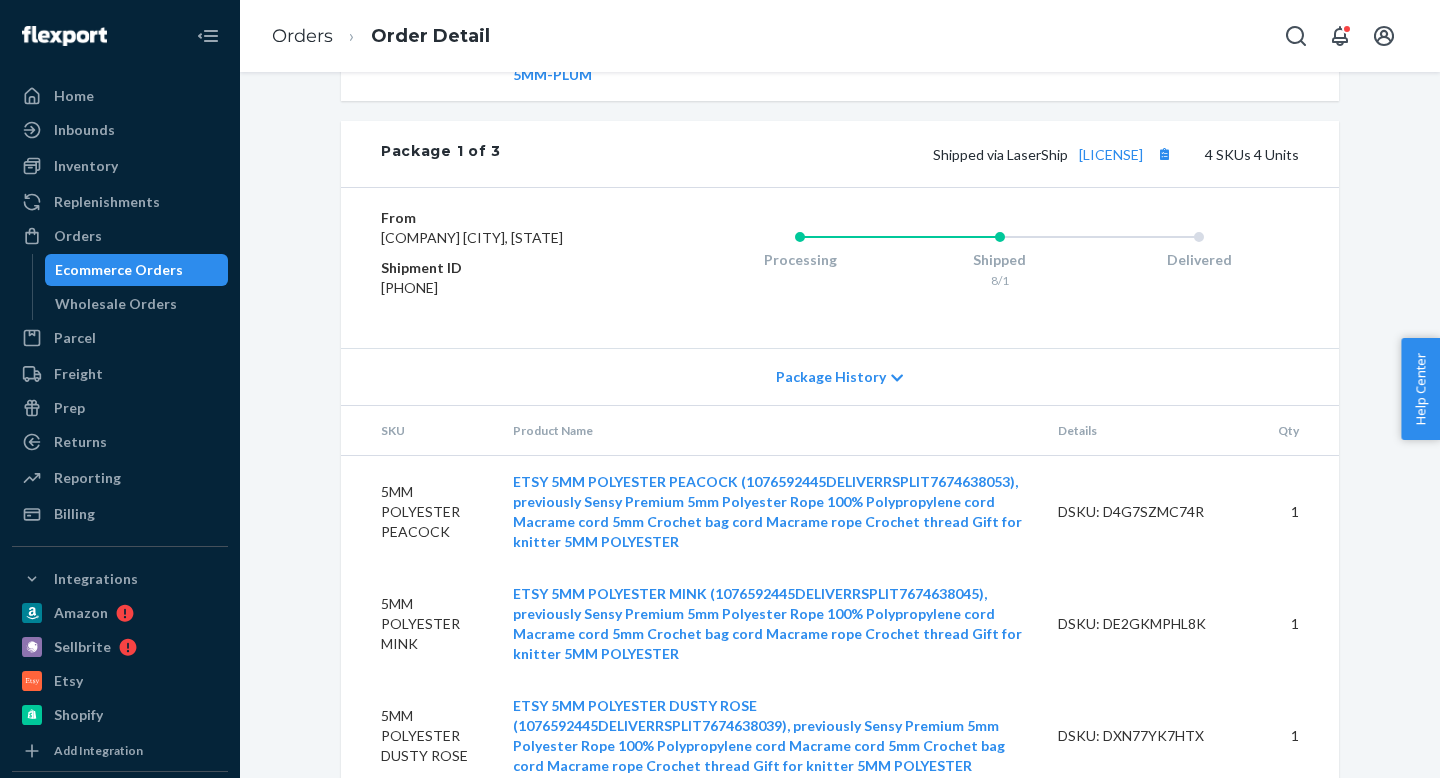 scroll, scrollTop: 1403, scrollLeft: 0, axis: vertical 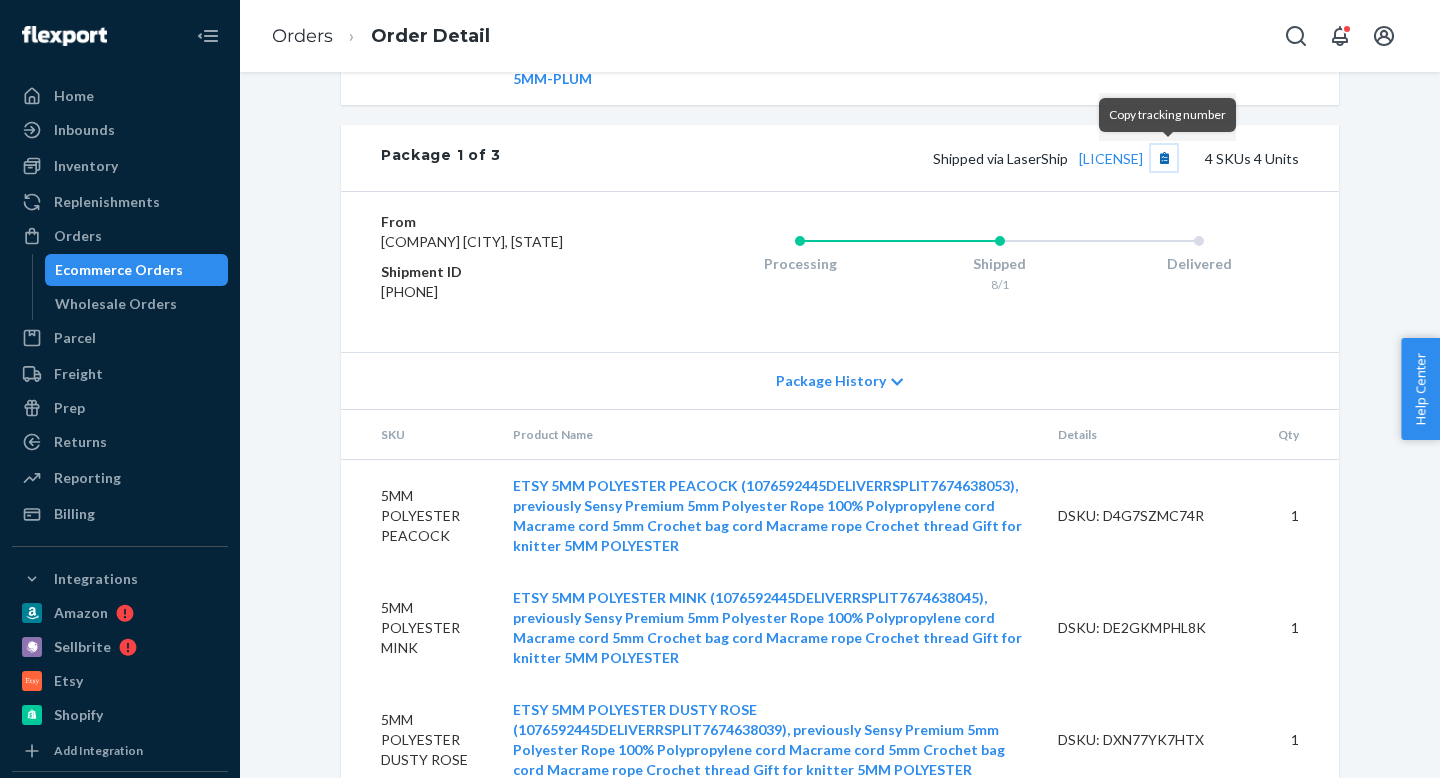 click at bounding box center [1164, 158] 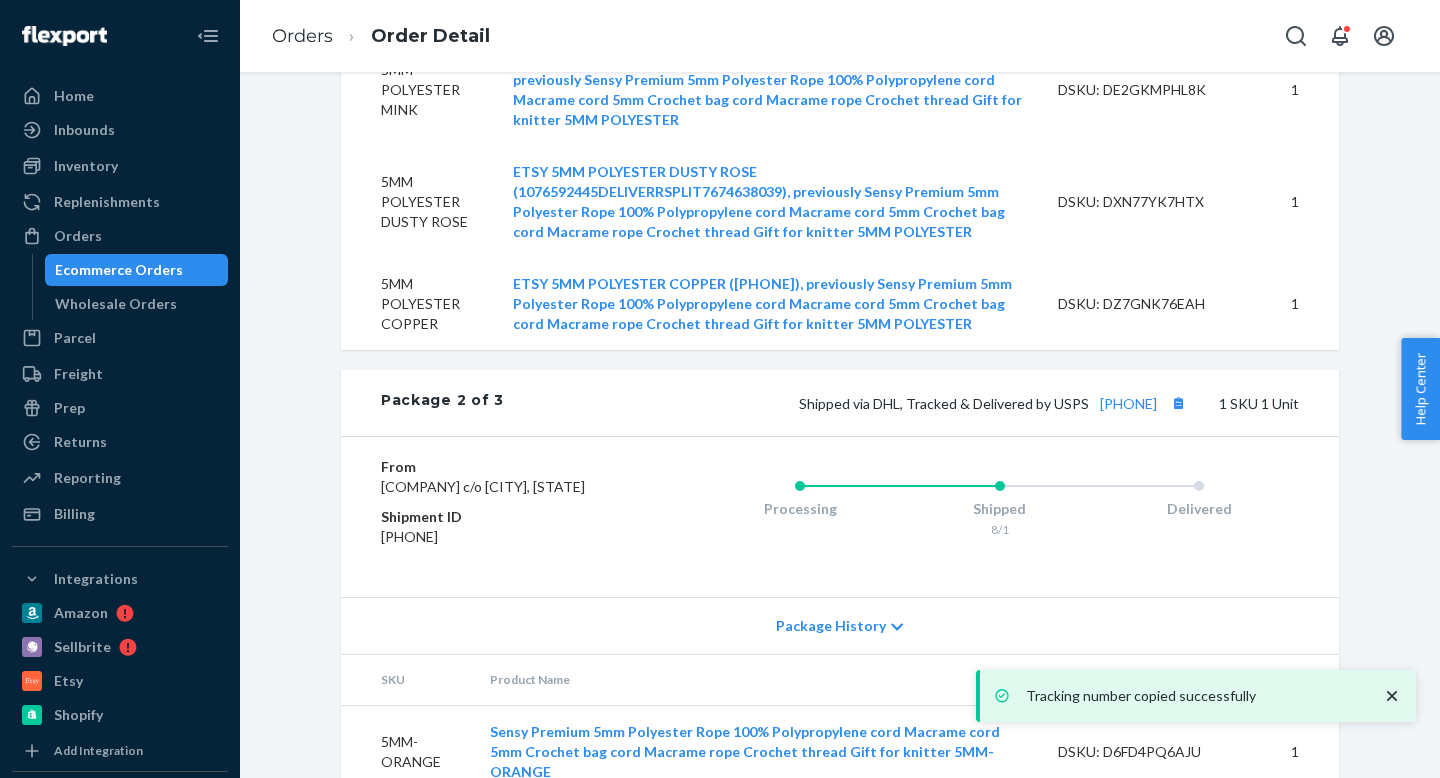 scroll, scrollTop: 1938, scrollLeft: 0, axis: vertical 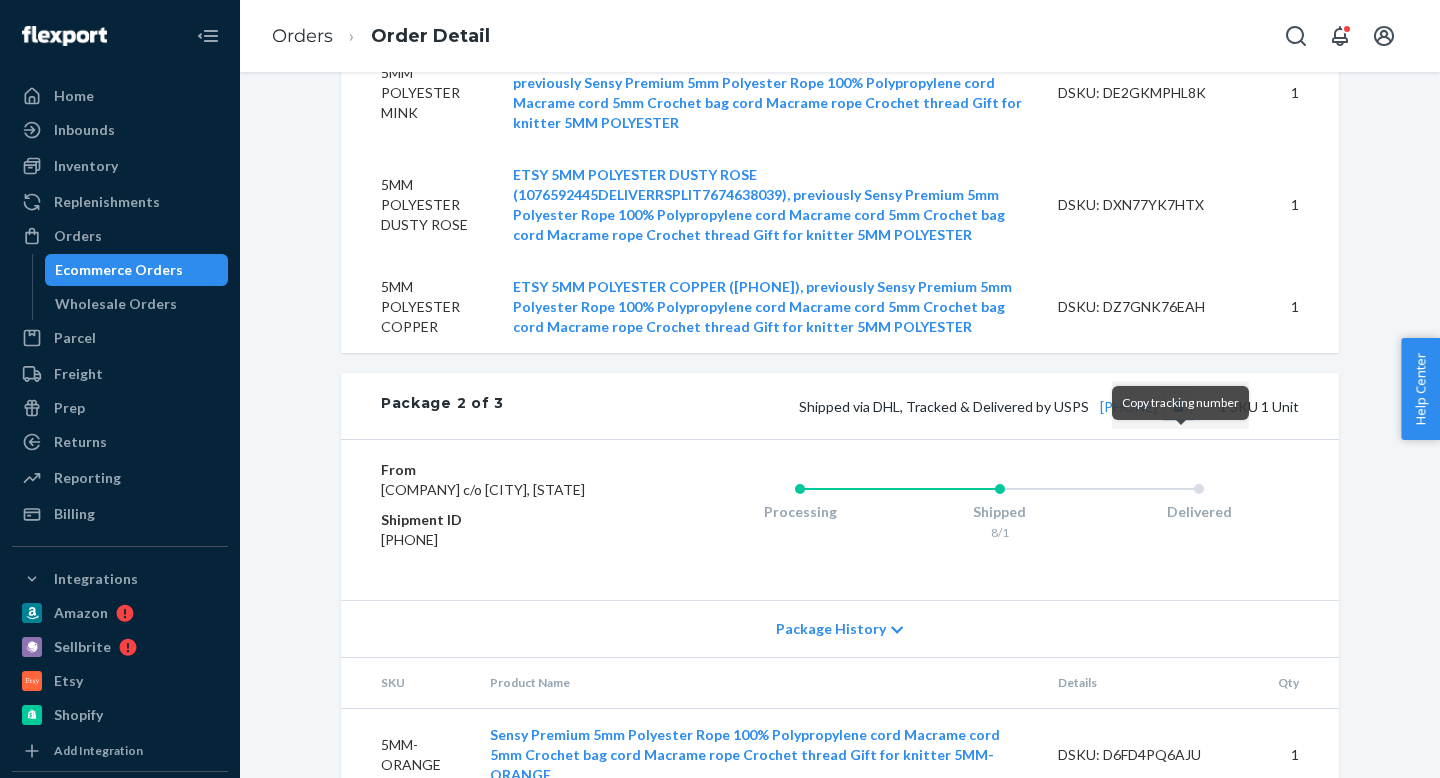 click at bounding box center [1178, 406] 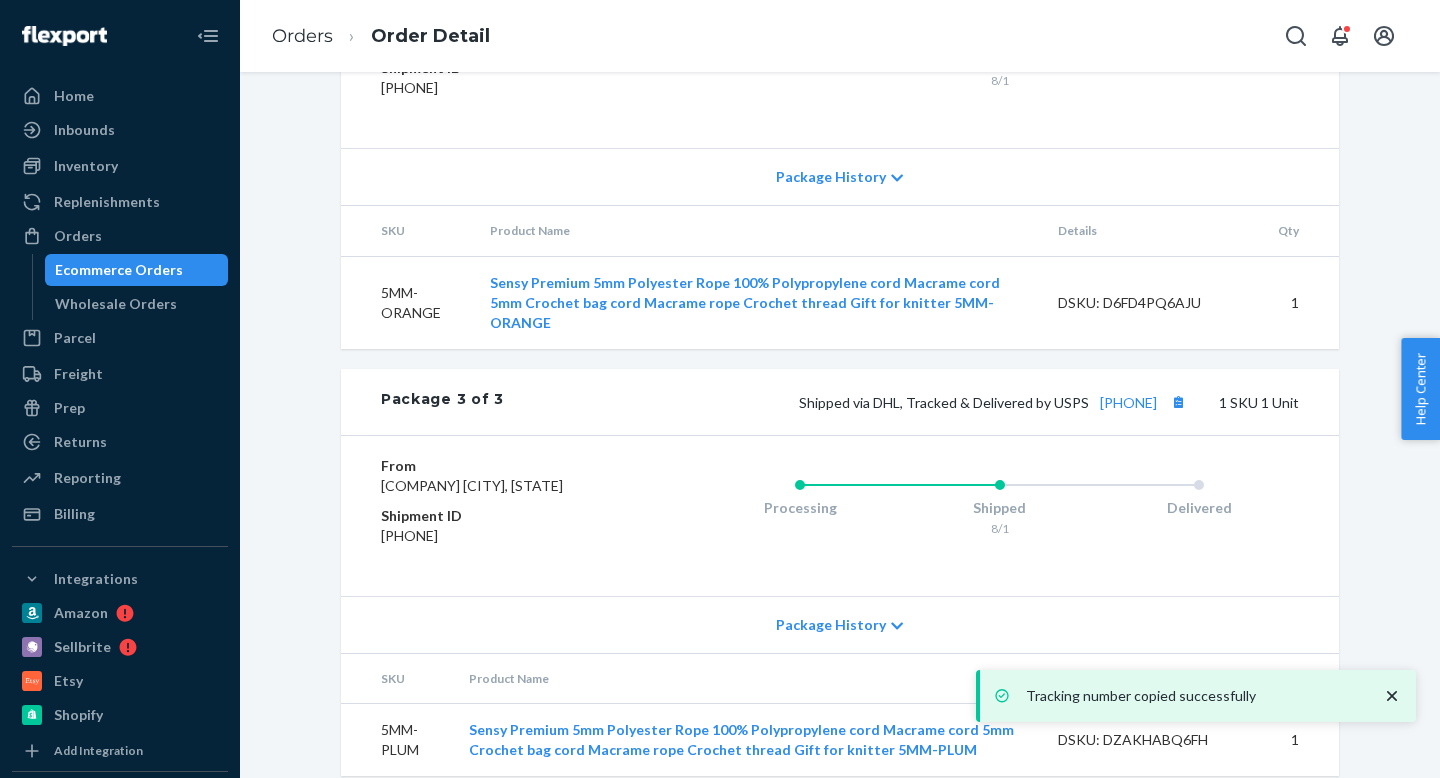 scroll, scrollTop: 2471, scrollLeft: 0, axis: vertical 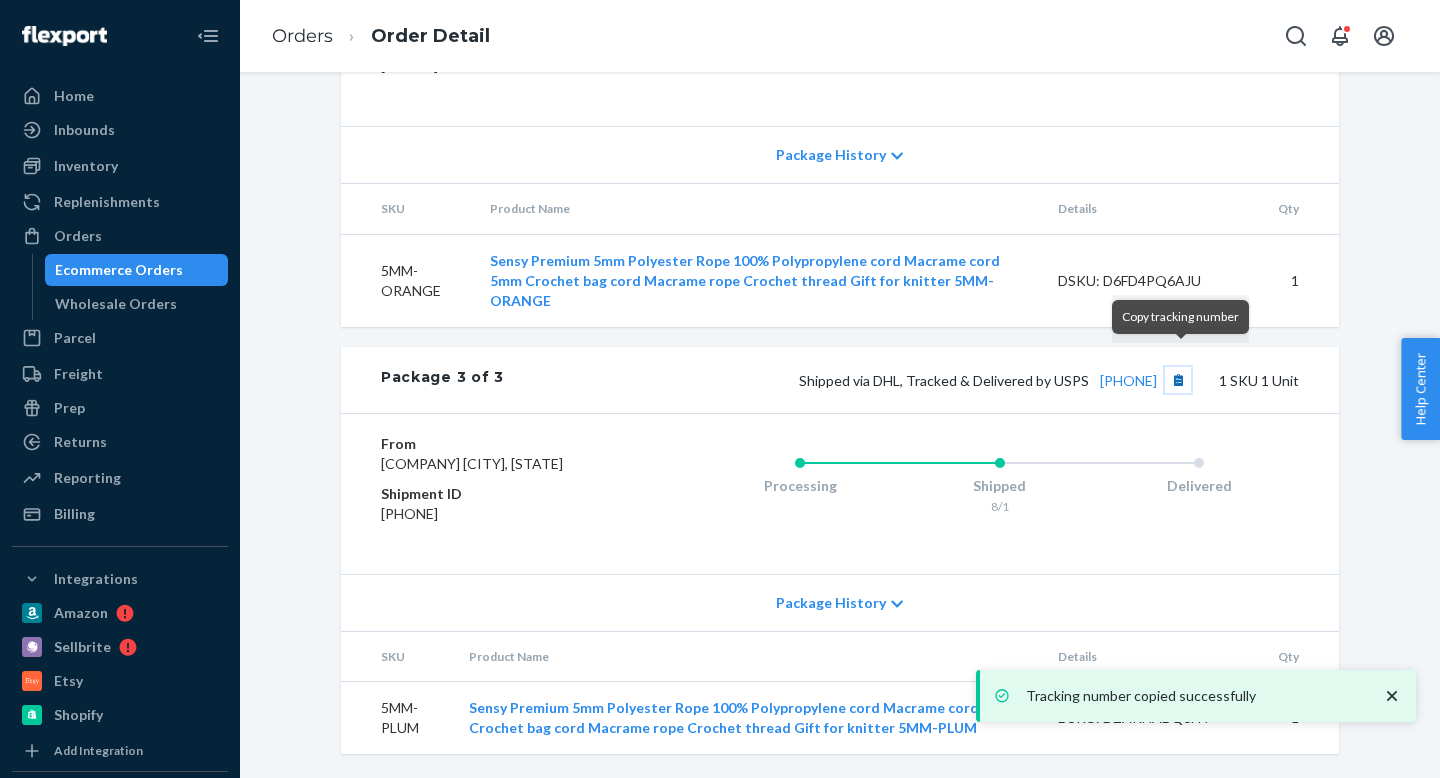 click at bounding box center [1178, 380] 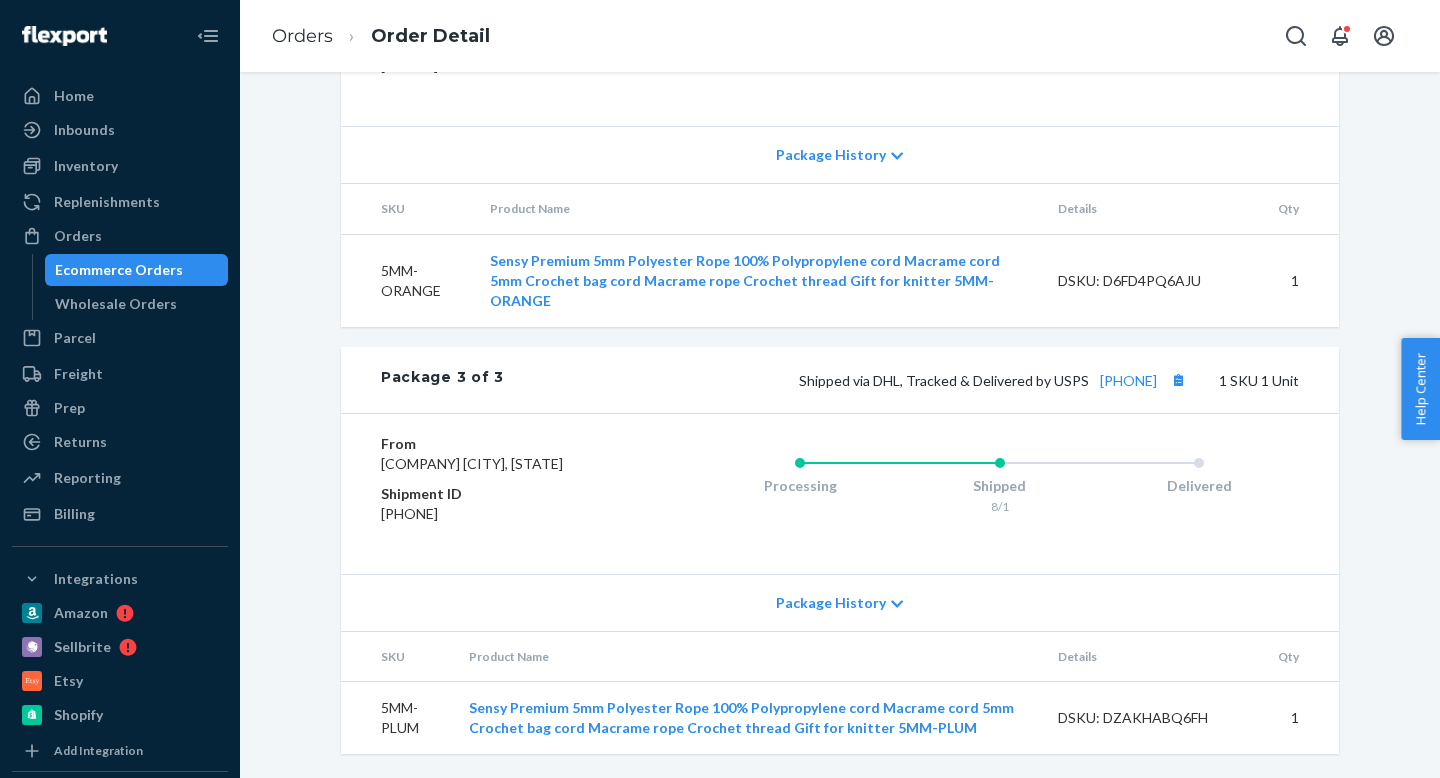 click on "Orders" at bounding box center [302, 37] 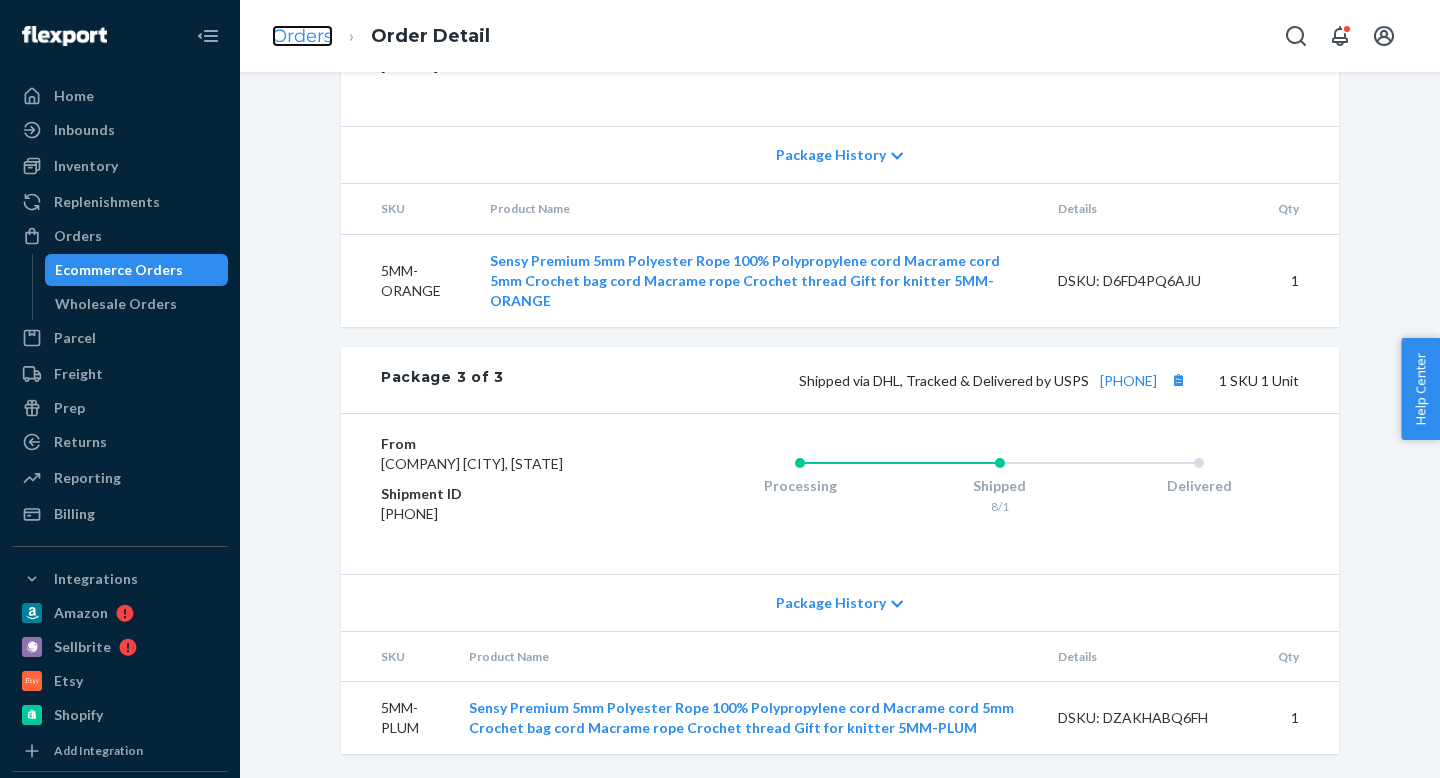 click on "Orders" at bounding box center (302, 36) 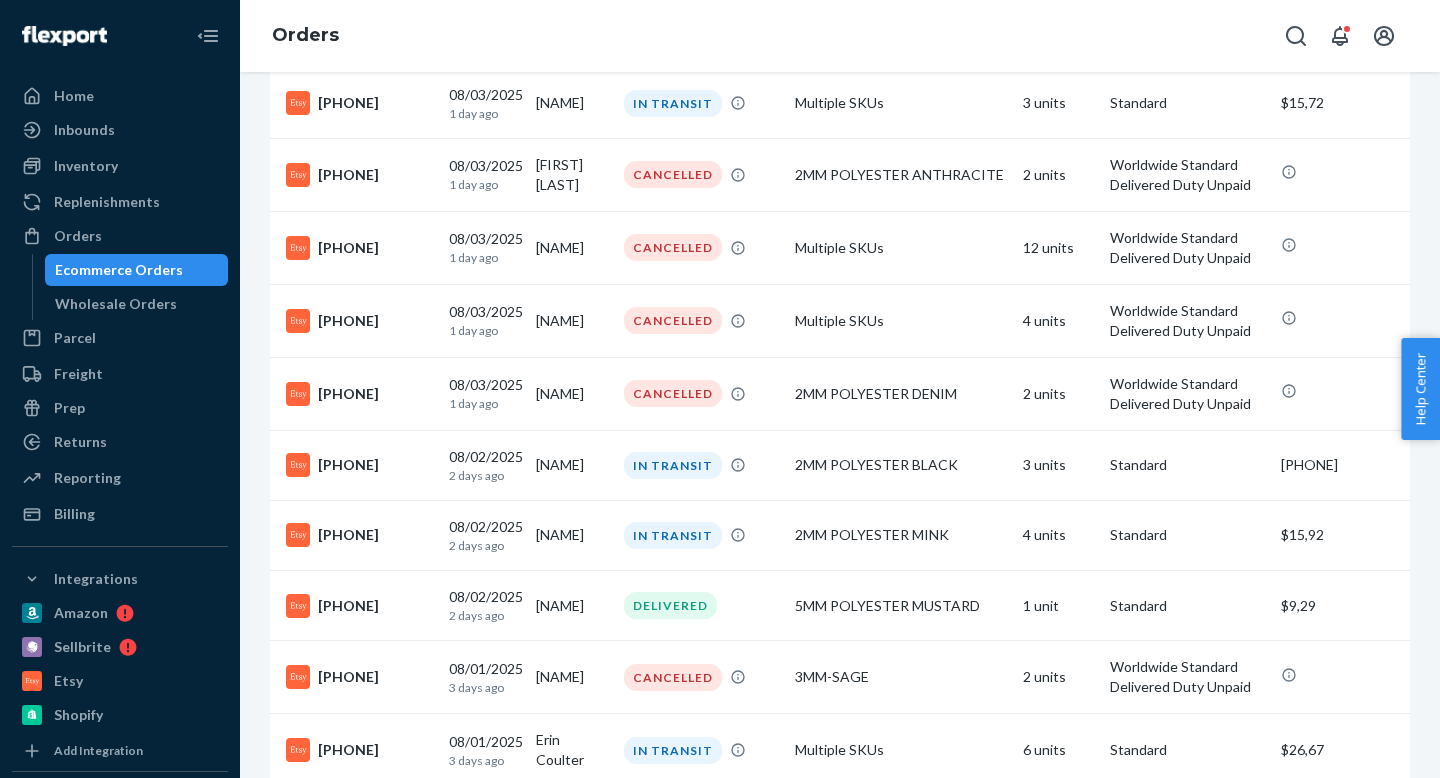 scroll, scrollTop: 679, scrollLeft: 0, axis: vertical 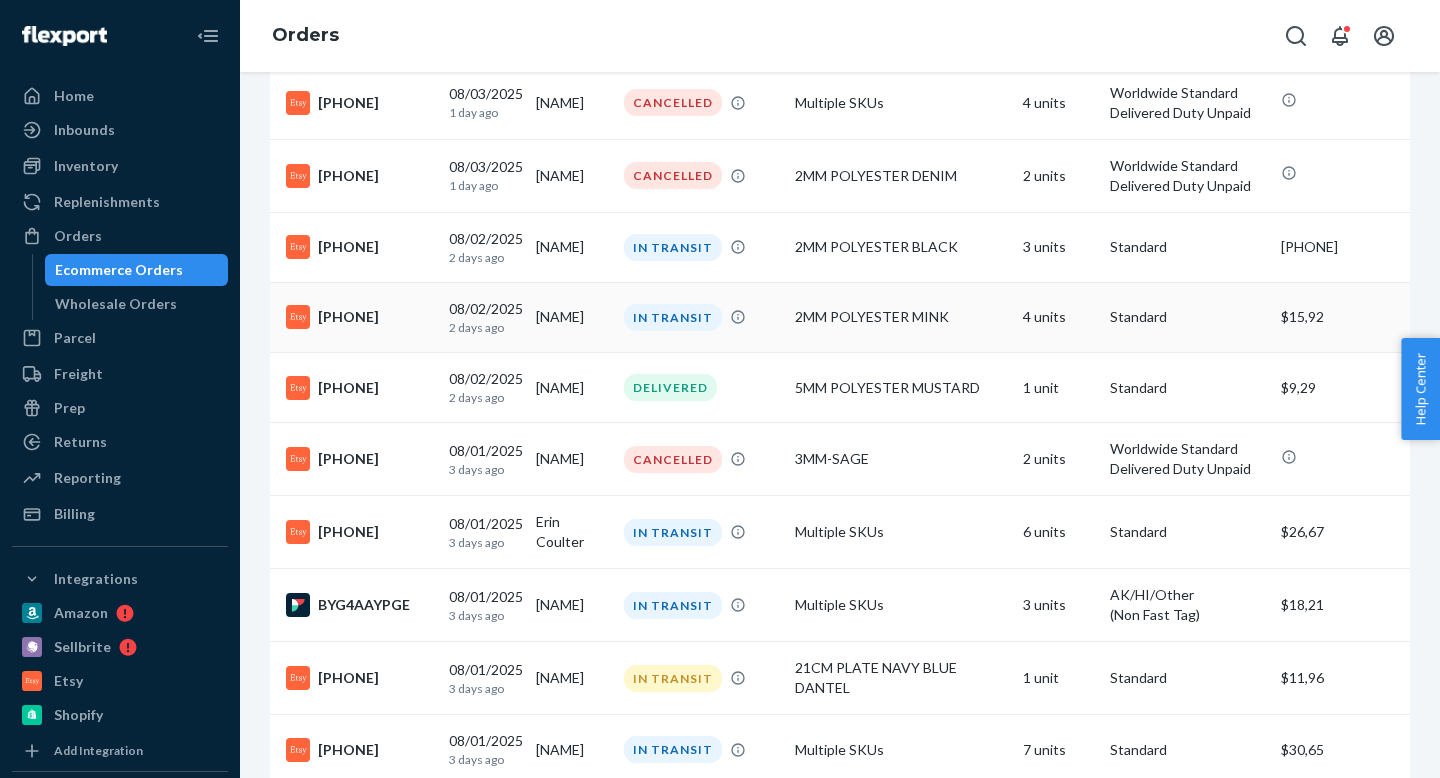 click on "[PHONE]" at bounding box center [359, 317] 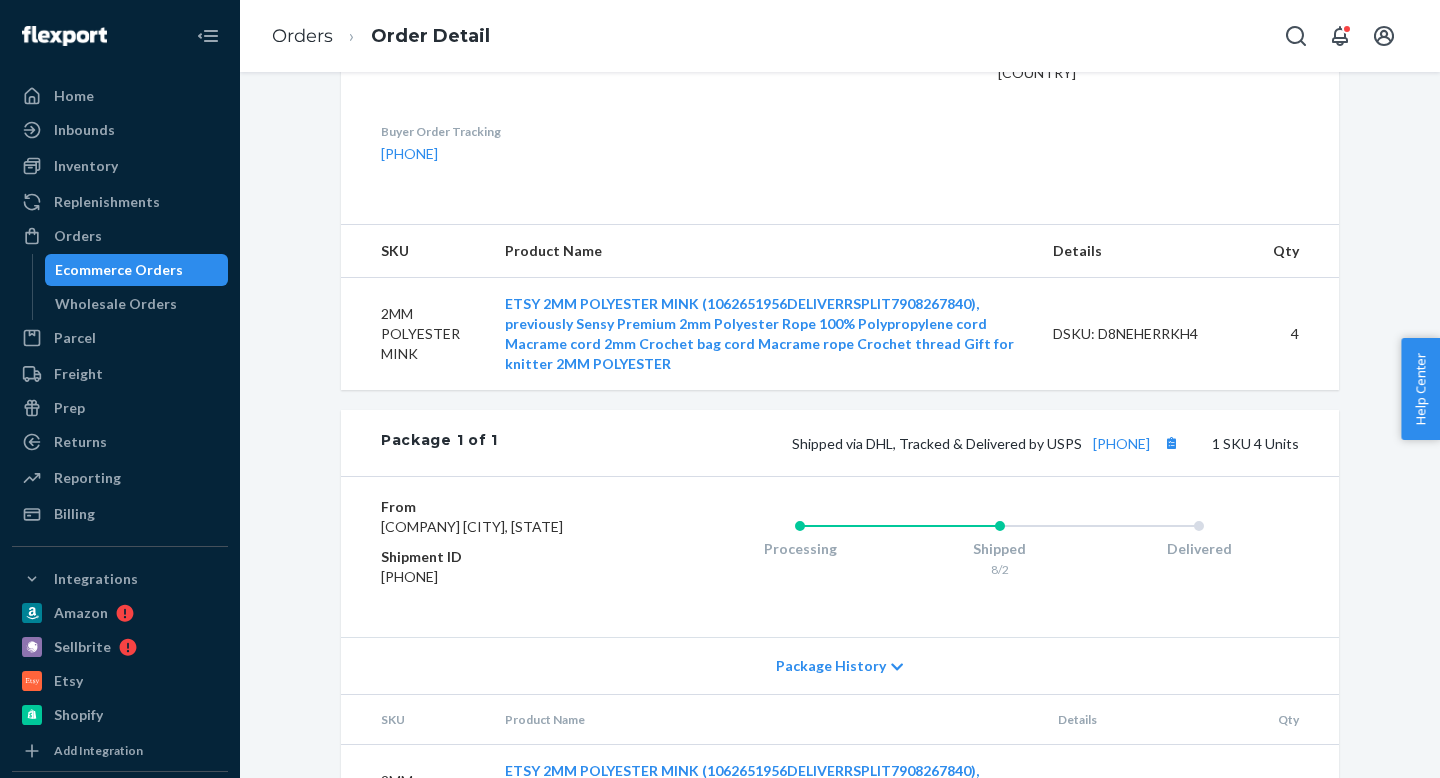 scroll, scrollTop: 741, scrollLeft: 0, axis: vertical 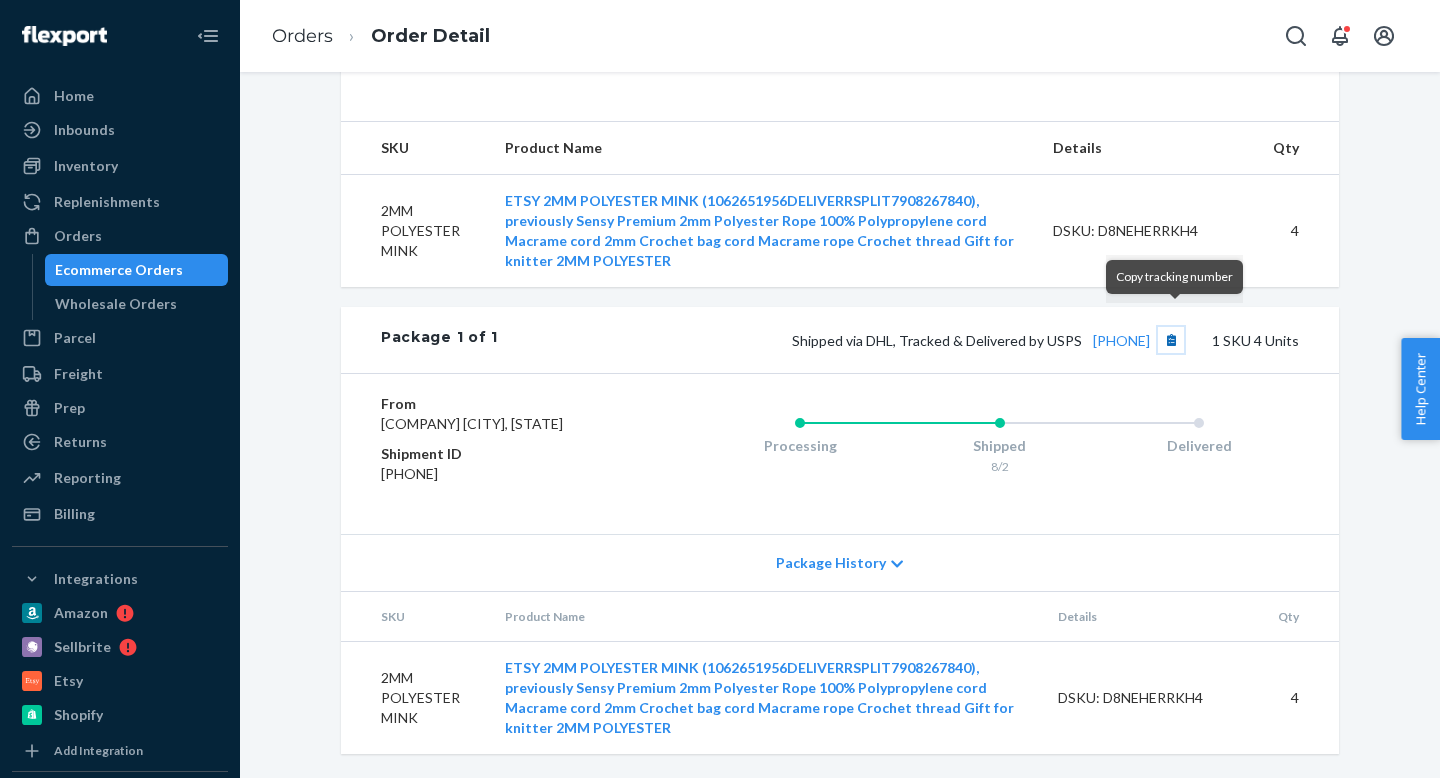 click at bounding box center (1171, 340) 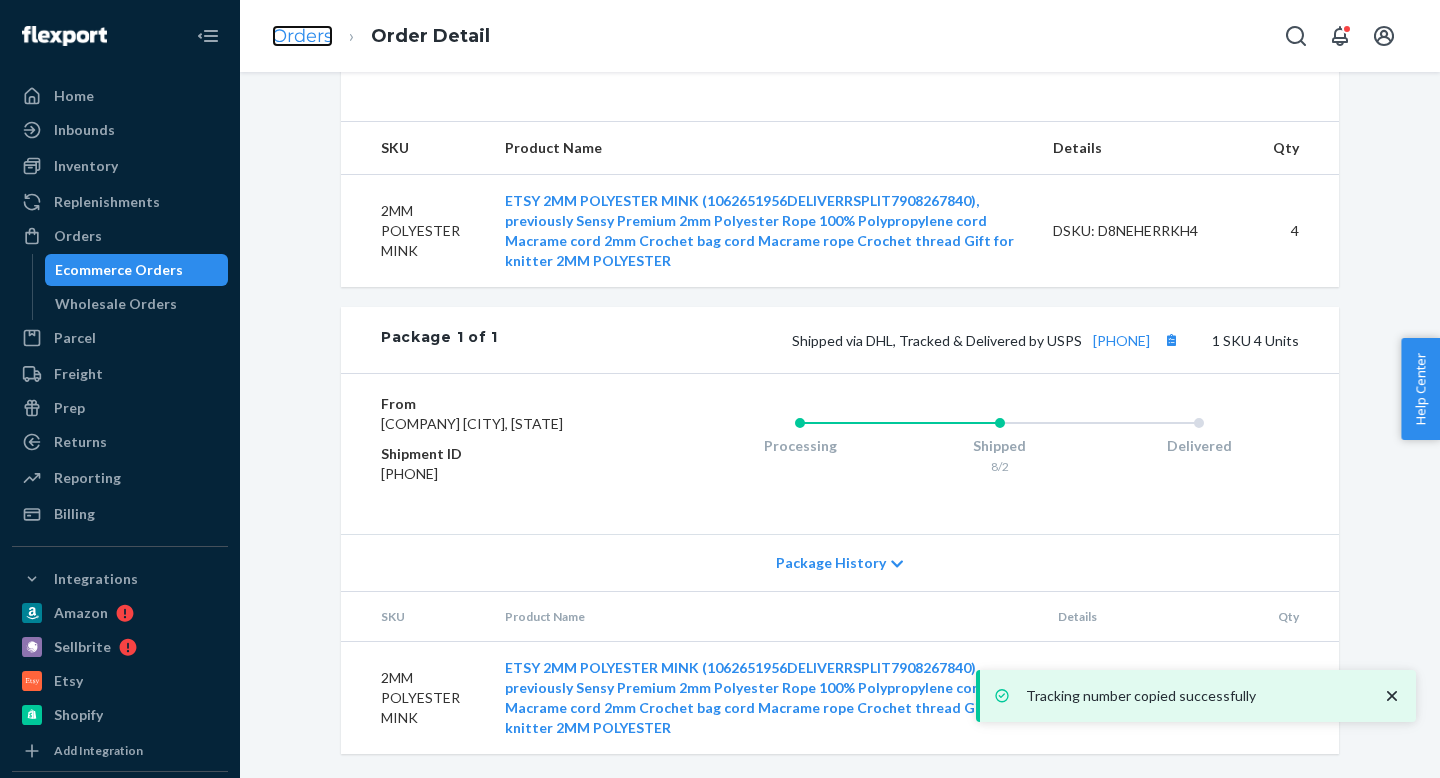 click on "Orders" at bounding box center (302, 36) 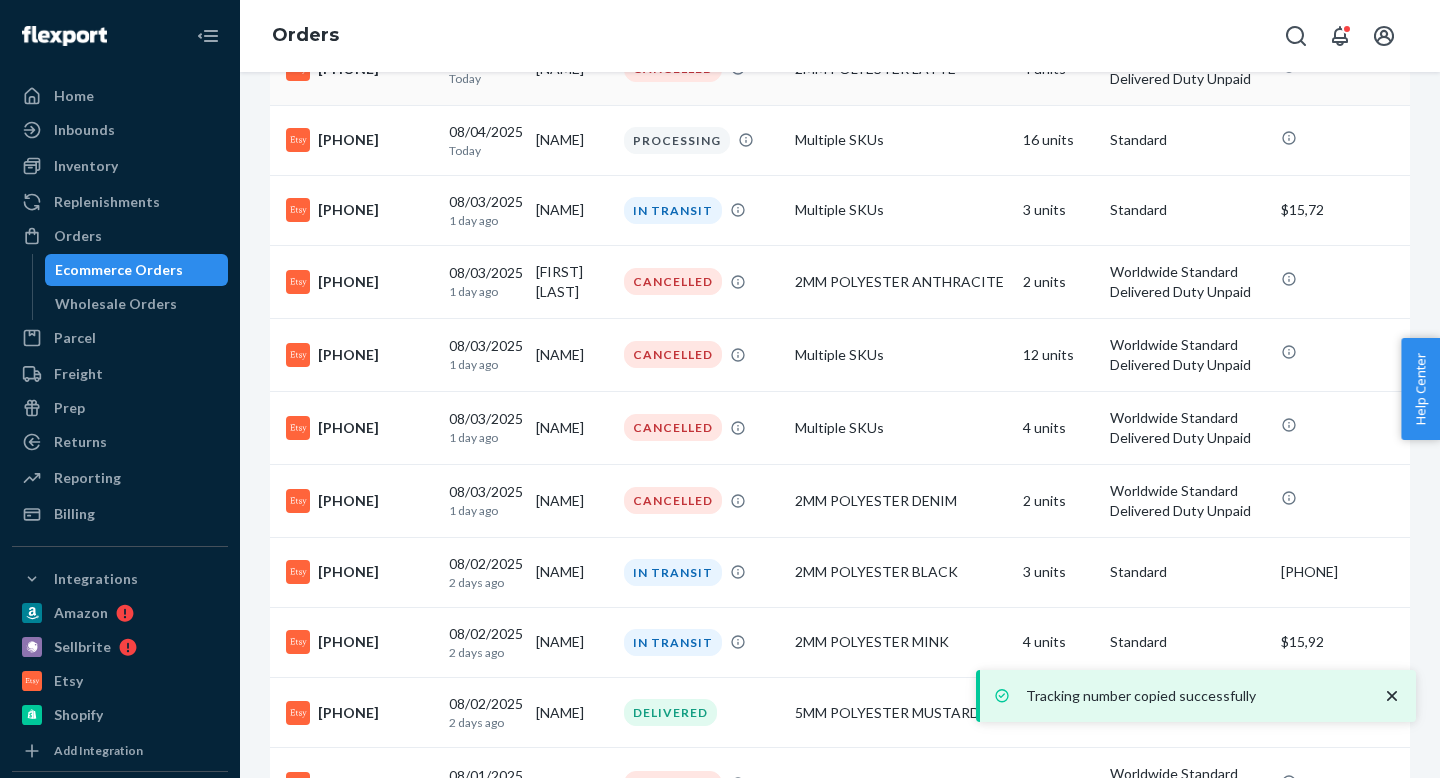 scroll, scrollTop: 466, scrollLeft: 0, axis: vertical 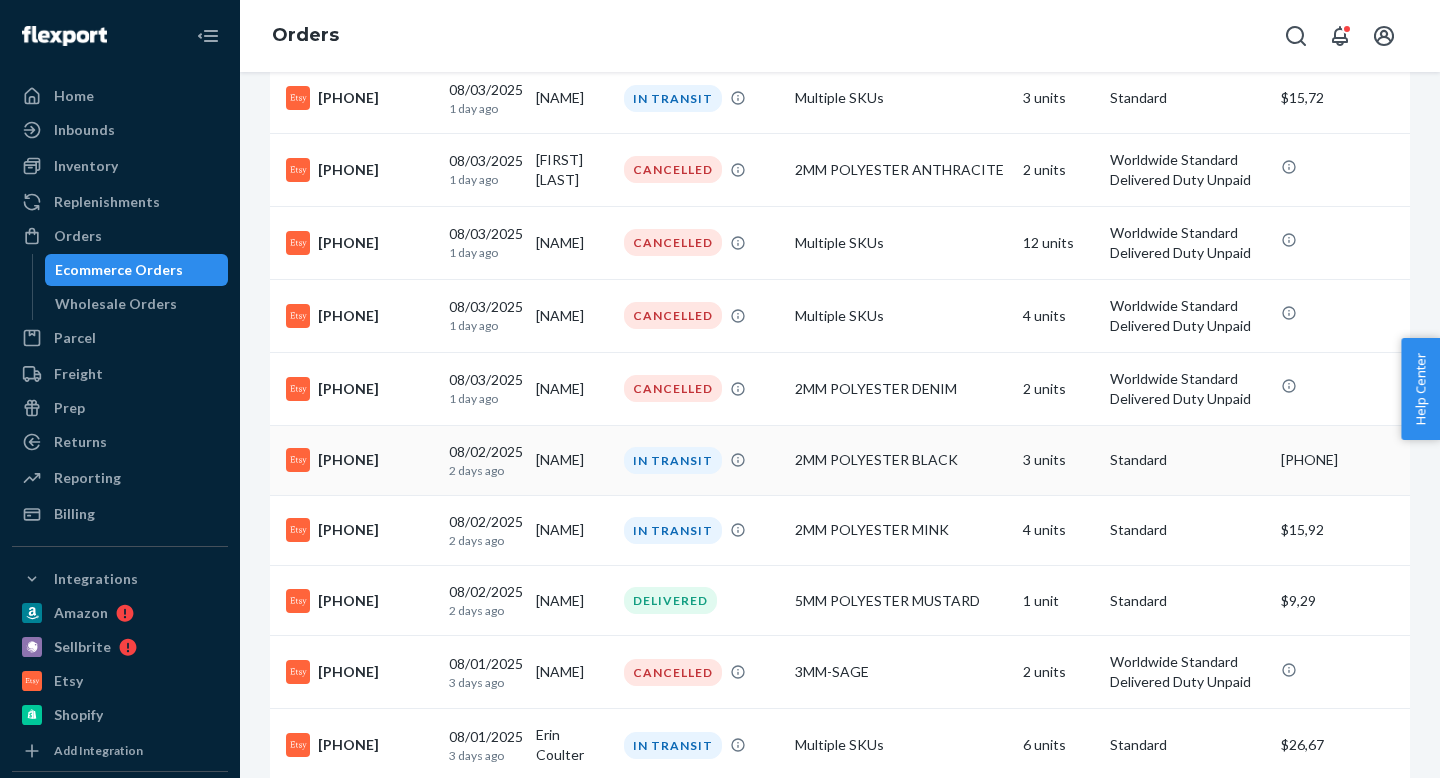 click on "[PHONE]" at bounding box center (359, 460) 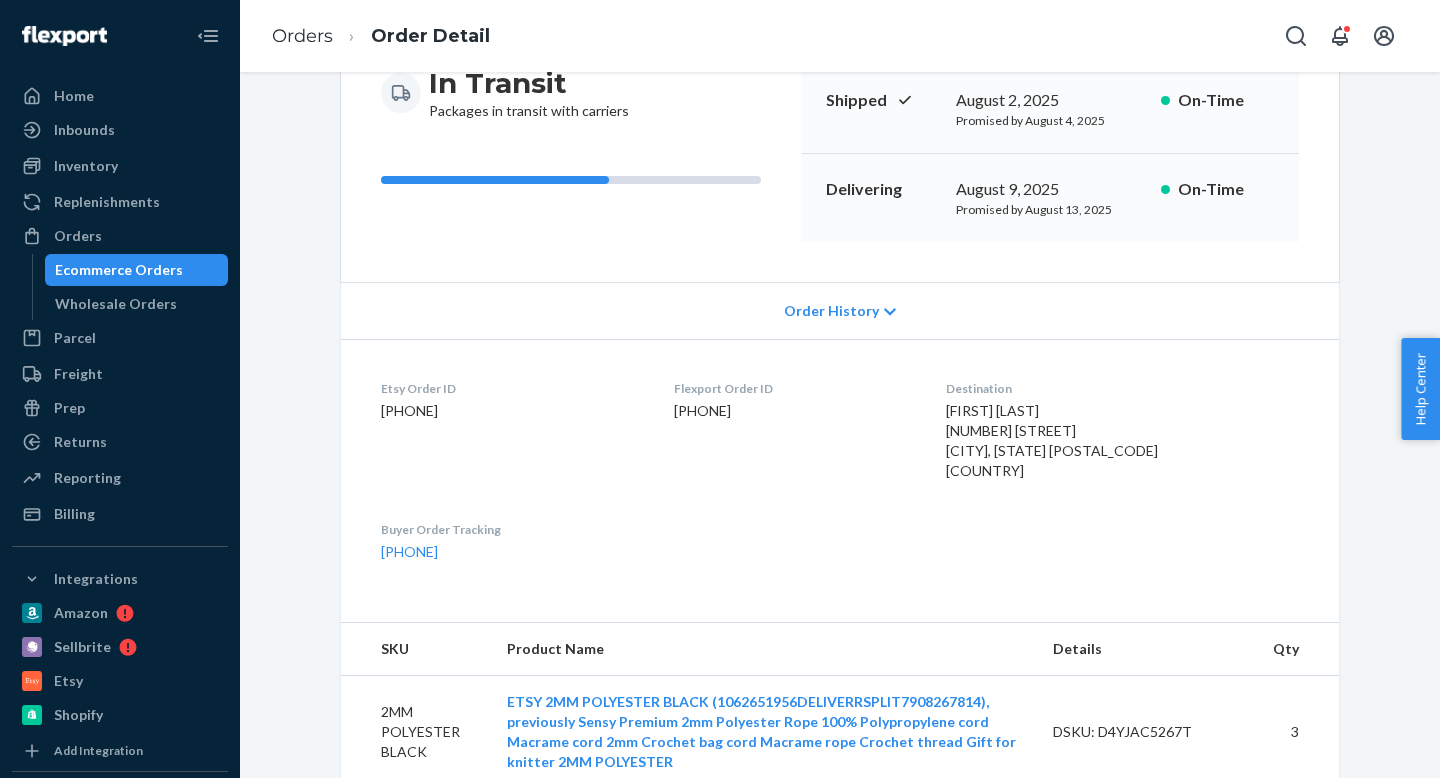 scroll, scrollTop: 741, scrollLeft: 0, axis: vertical 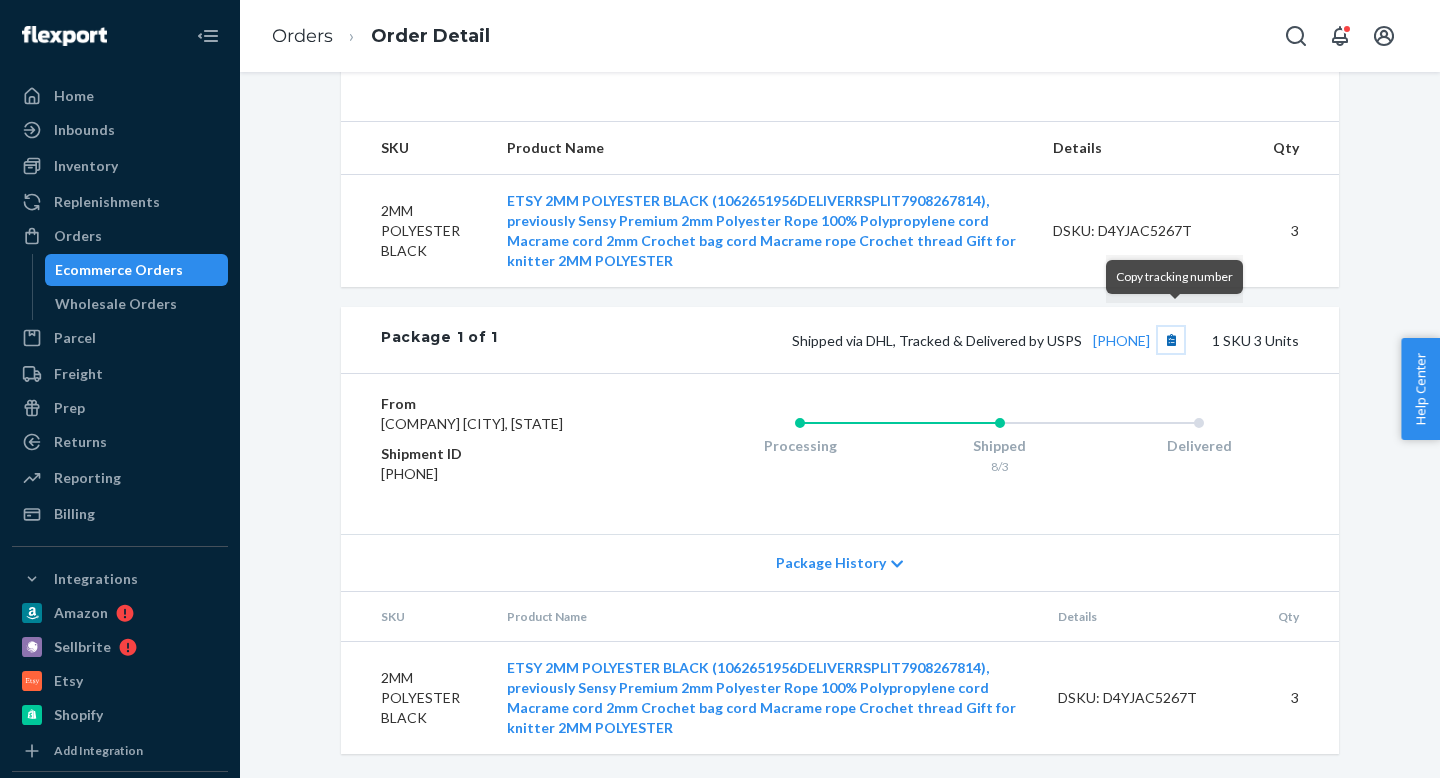 click at bounding box center (1171, 340) 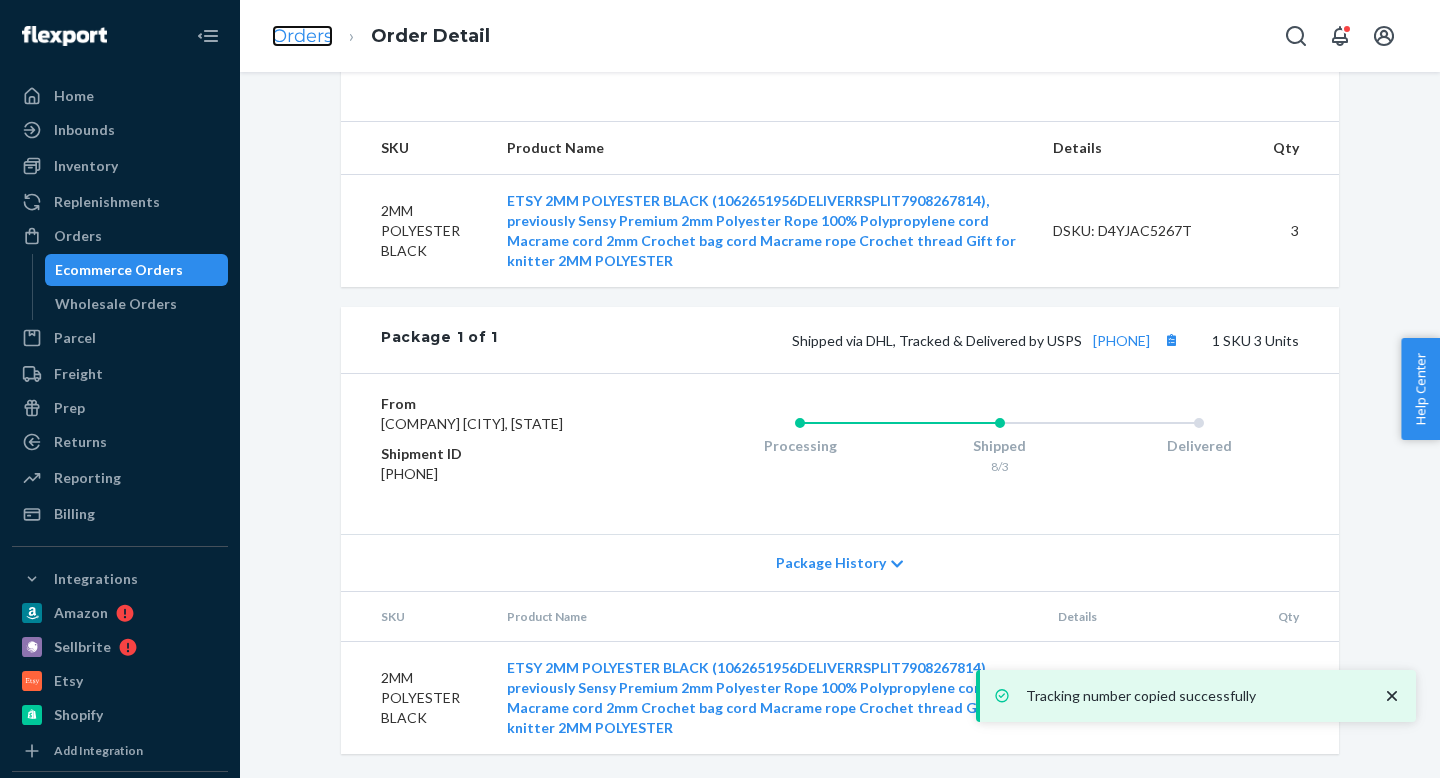 click on "Orders" at bounding box center [302, 36] 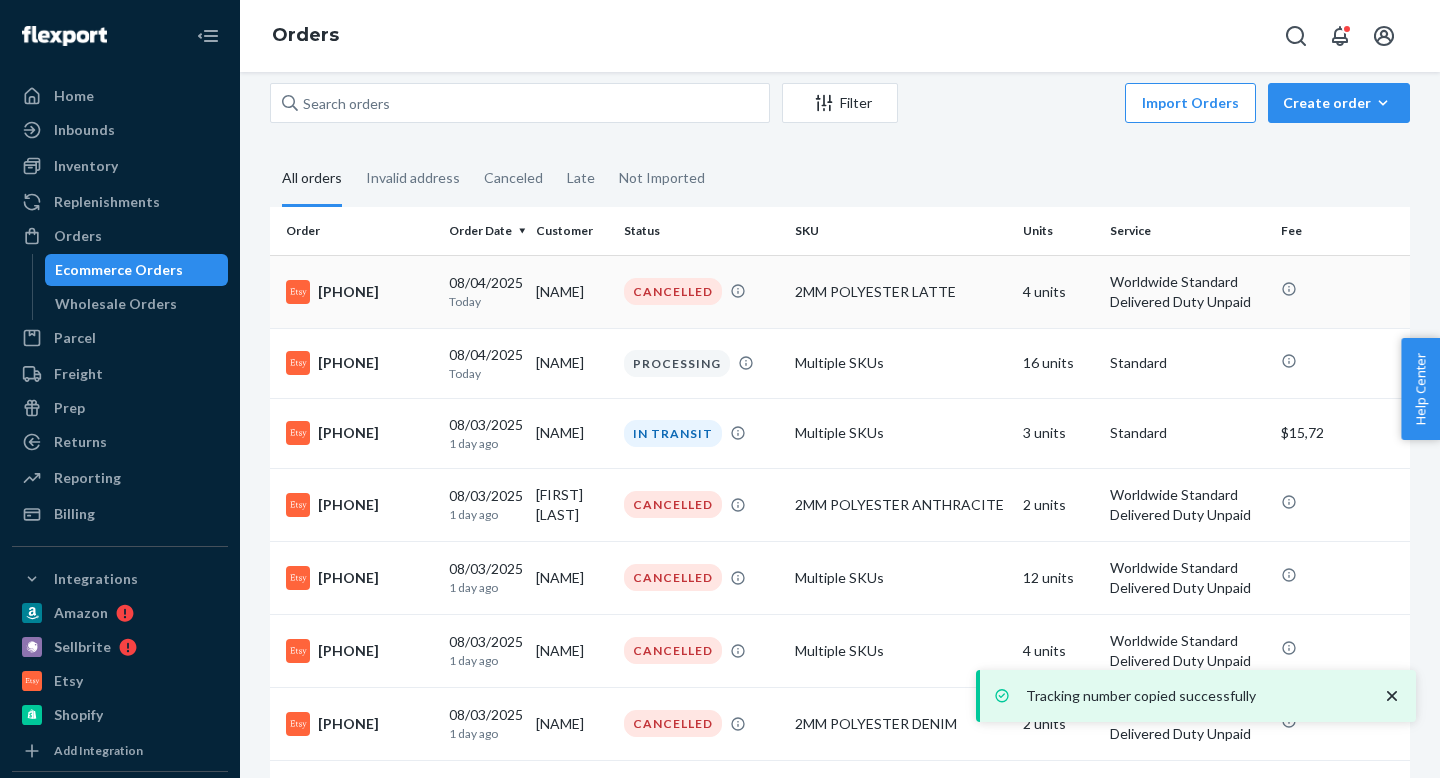 scroll, scrollTop: 169, scrollLeft: 0, axis: vertical 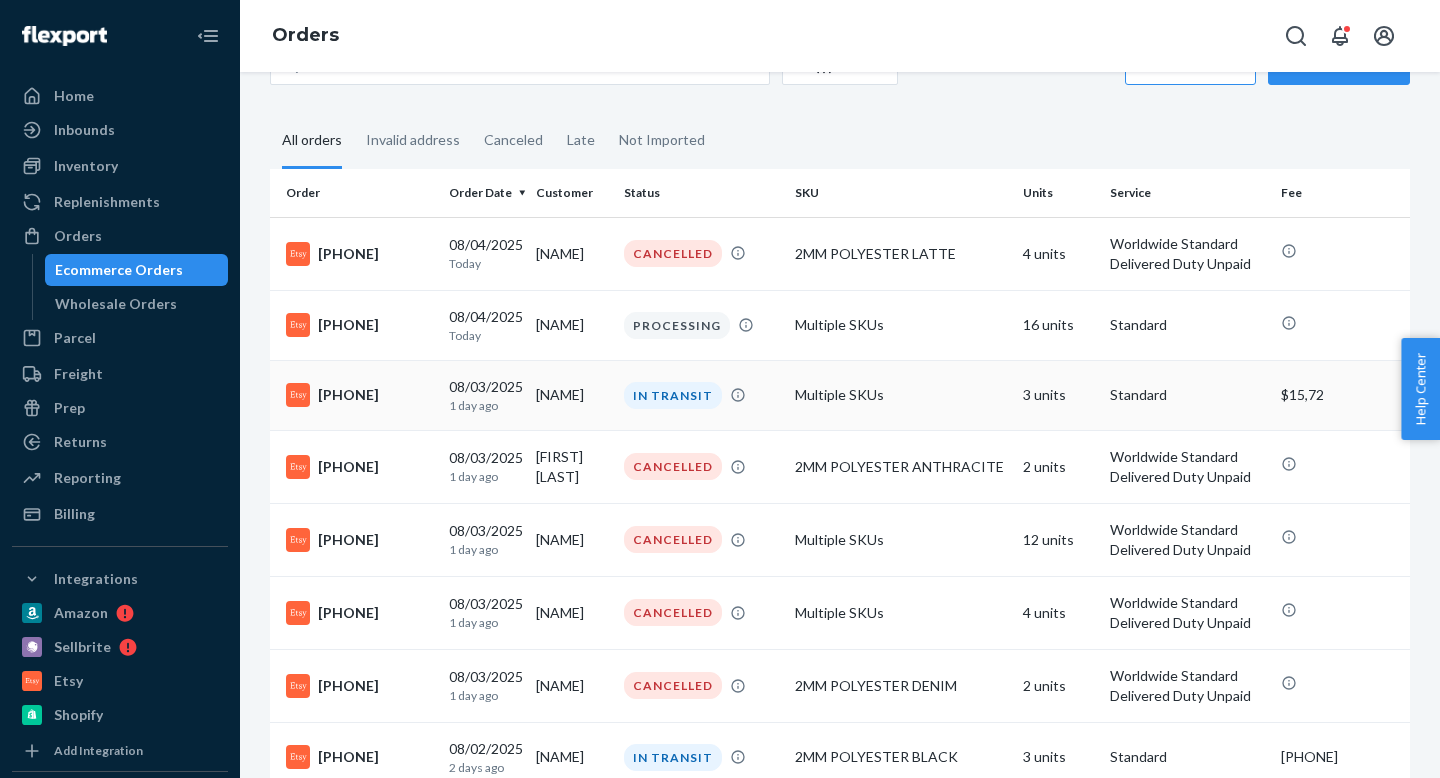 click on "[PHONE]" at bounding box center [359, 395] 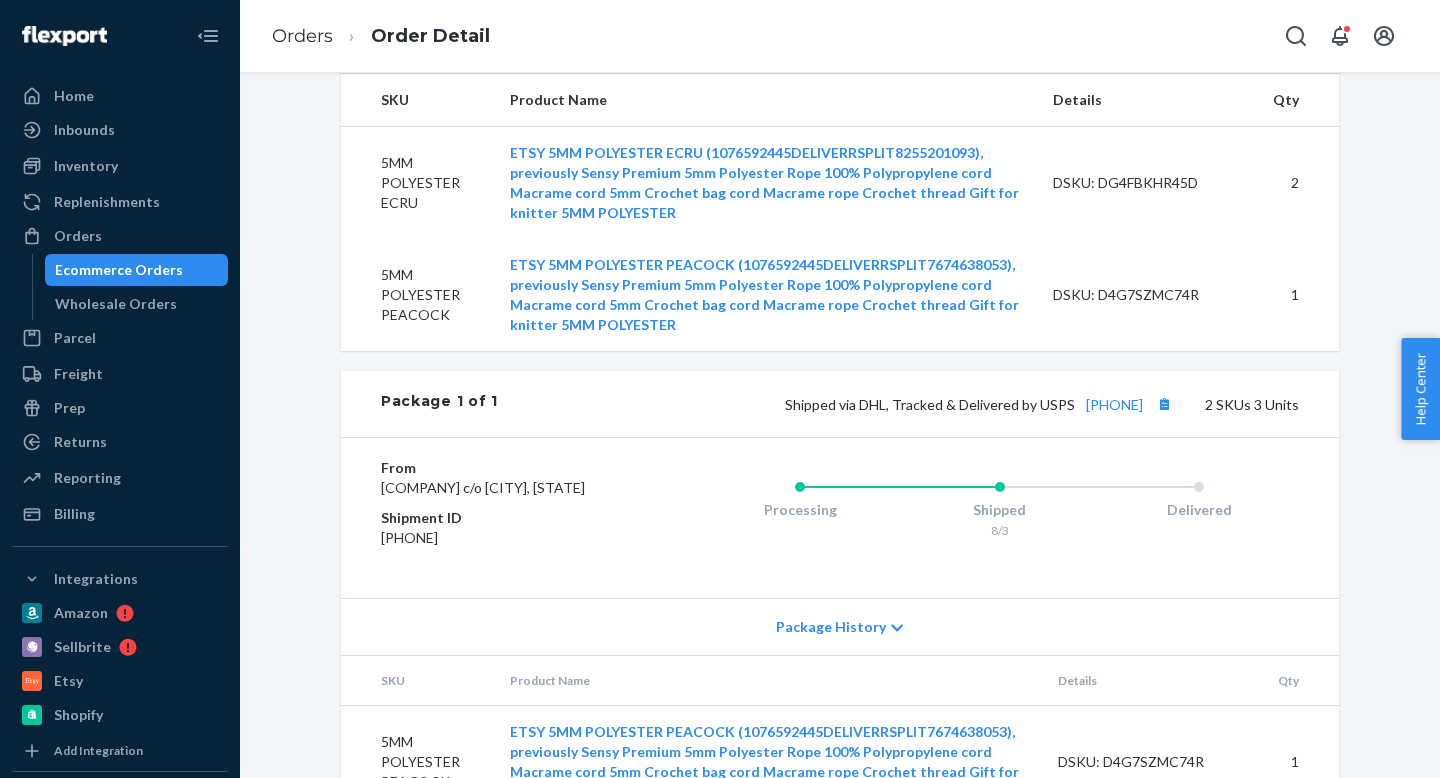 scroll, scrollTop: 774, scrollLeft: 0, axis: vertical 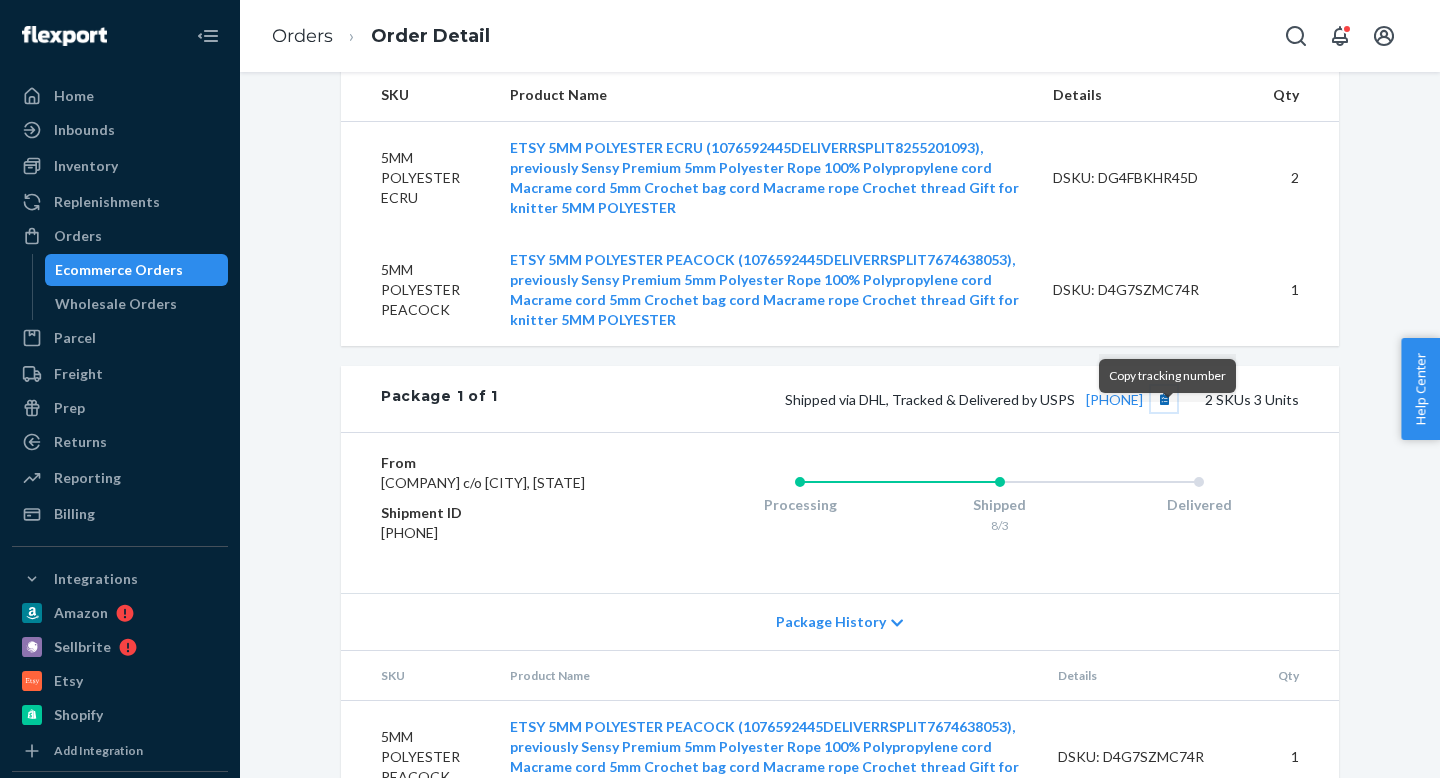 click at bounding box center (1164, 399) 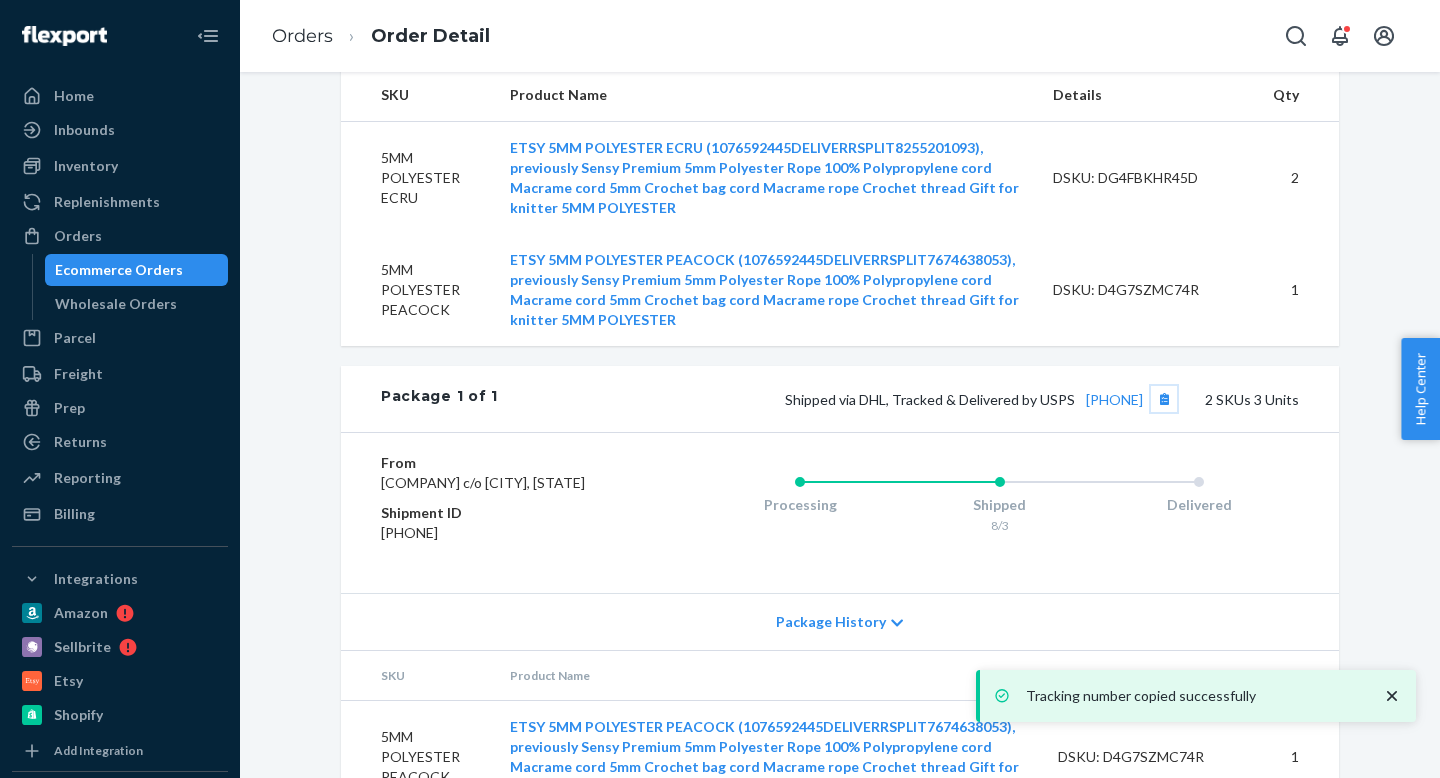 scroll, scrollTop: 985, scrollLeft: 0, axis: vertical 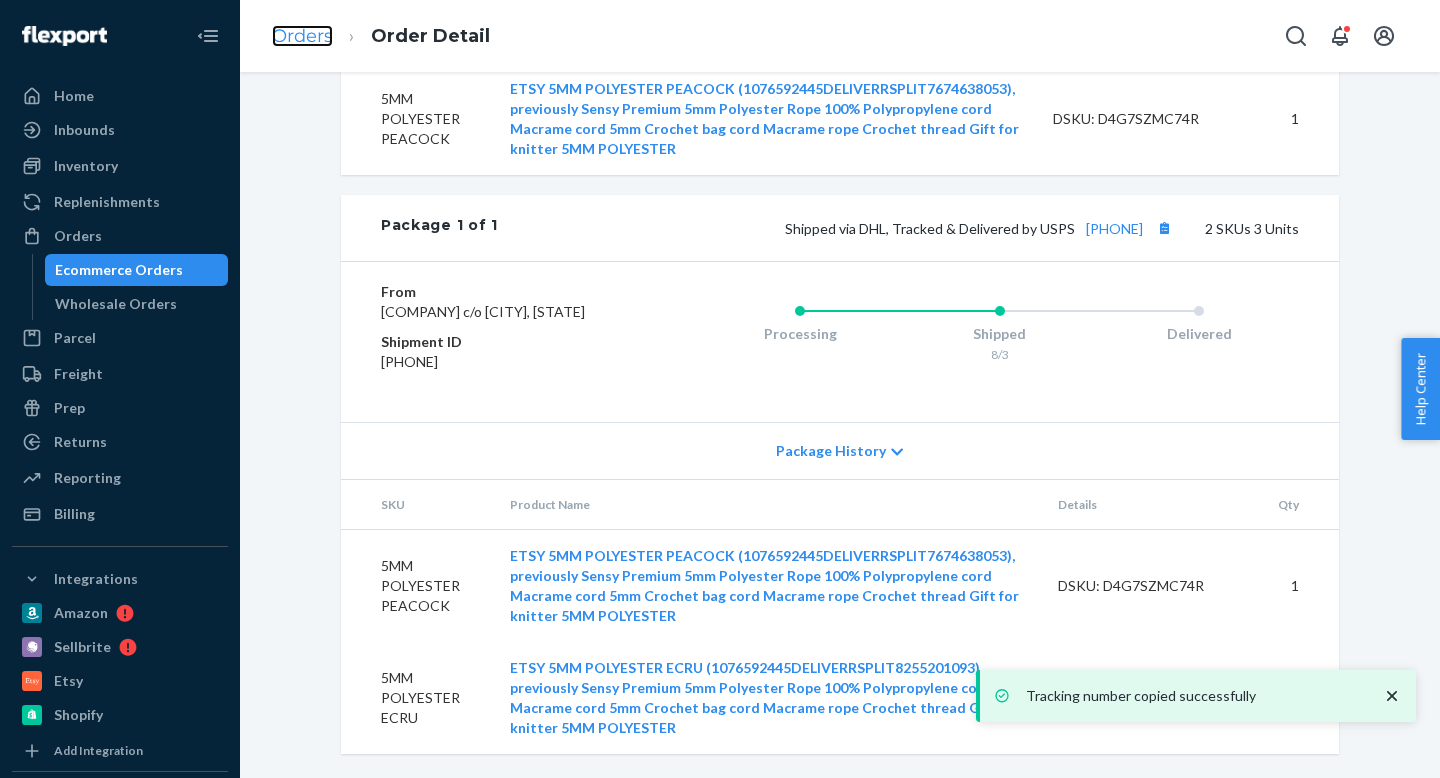 click on "Orders" at bounding box center [302, 36] 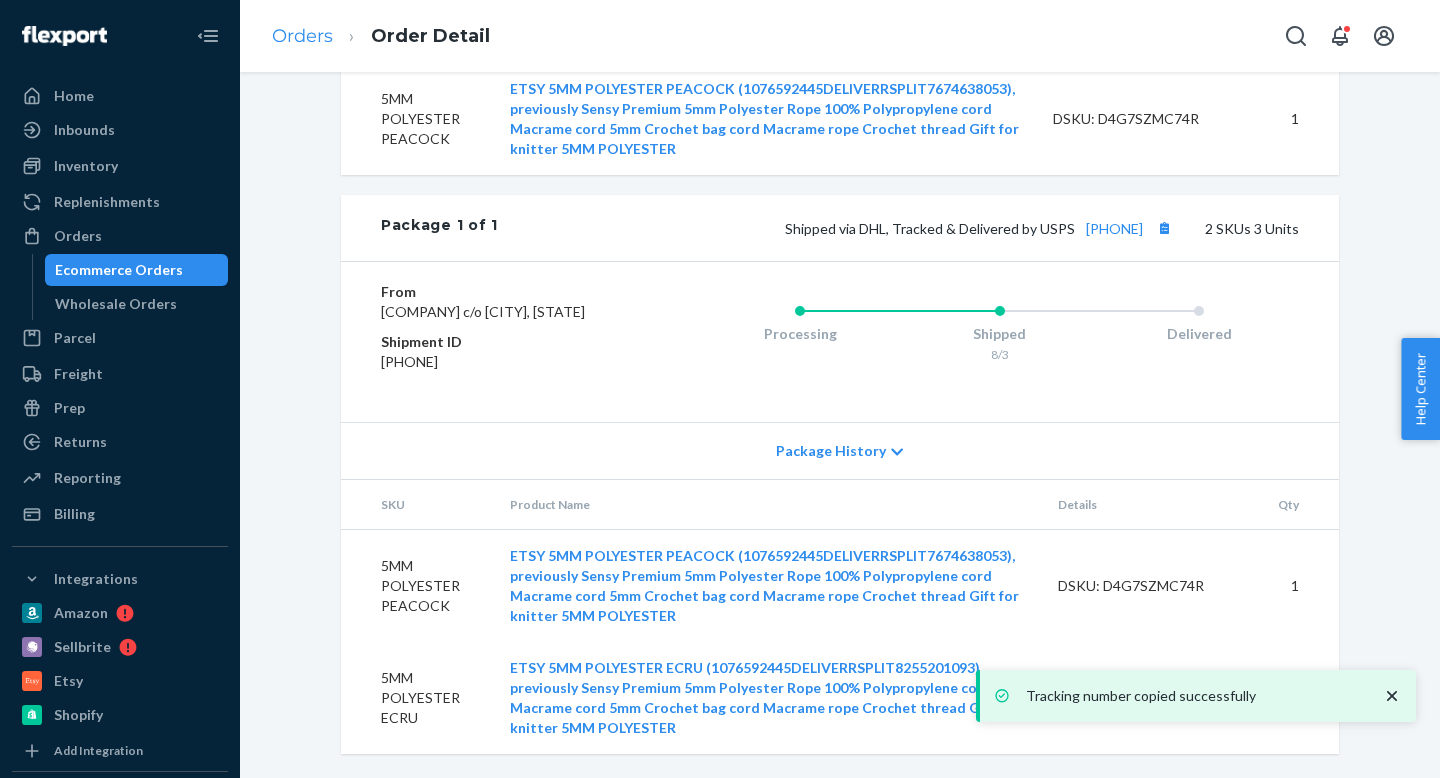 scroll, scrollTop: 0, scrollLeft: 0, axis: both 